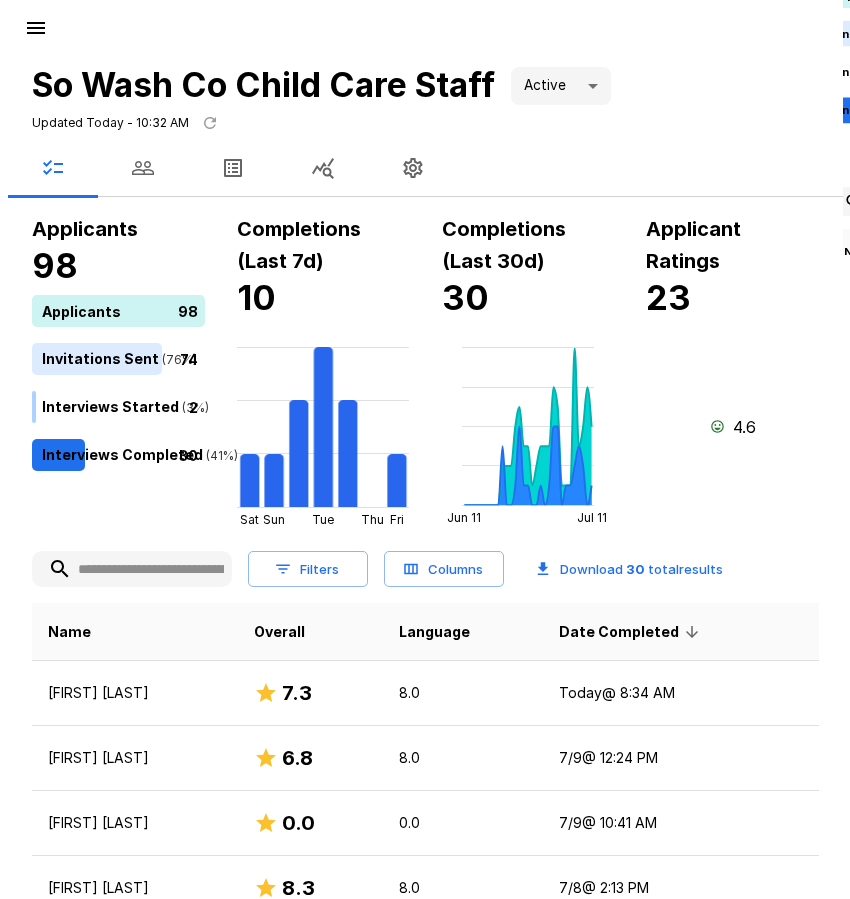 scroll, scrollTop: 0, scrollLeft: 0, axis: both 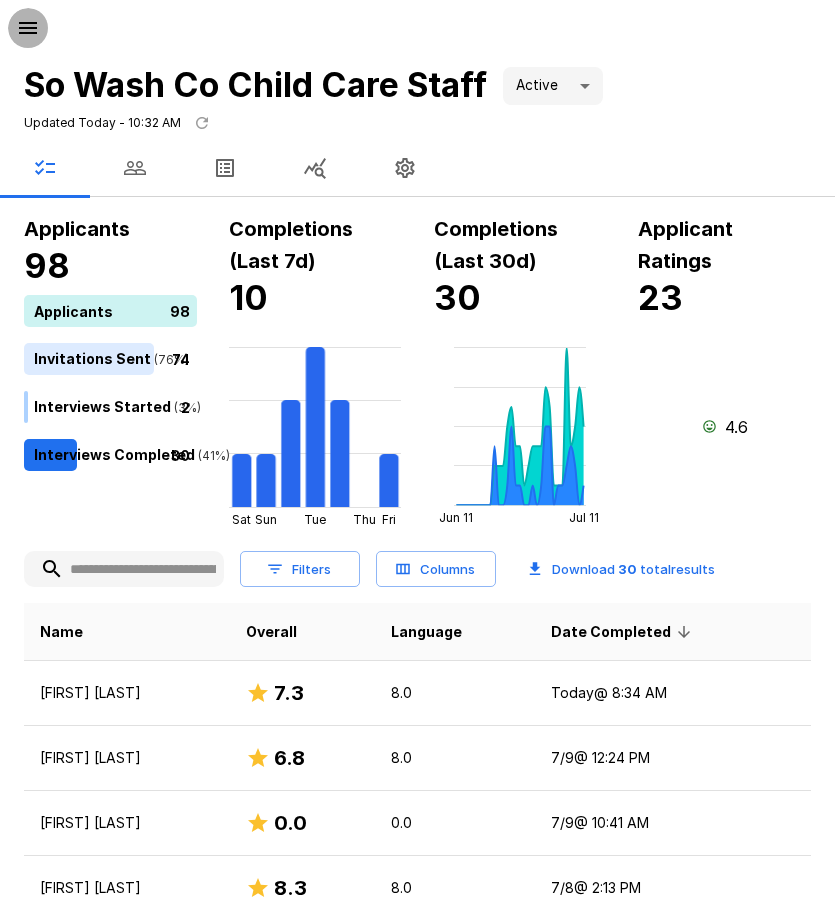 click 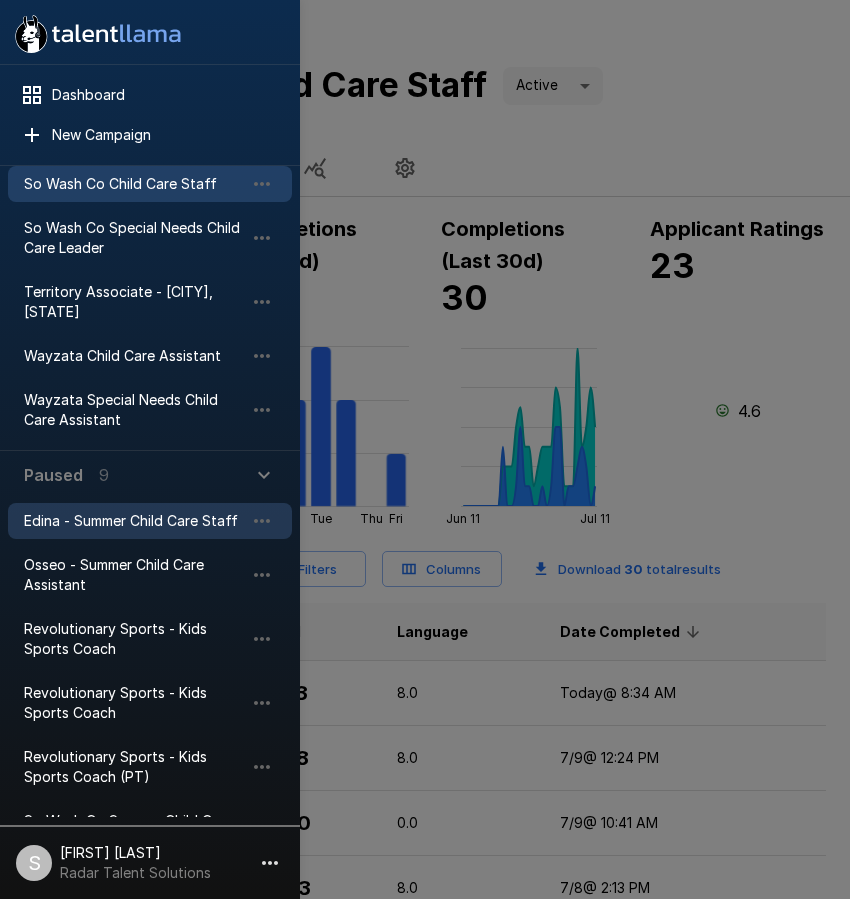 scroll, scrollTop: 500, scrollLeft: 0, axis: vertical 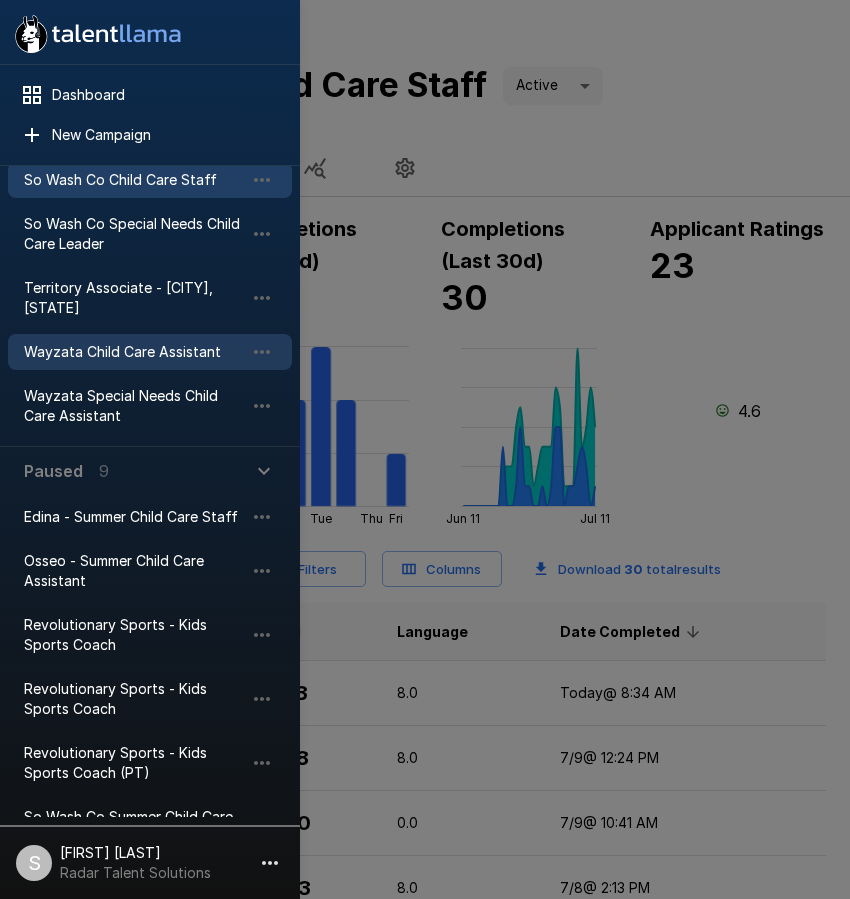 click on "Wayzata Child Care Assistant" at bounding box center (134, 352) 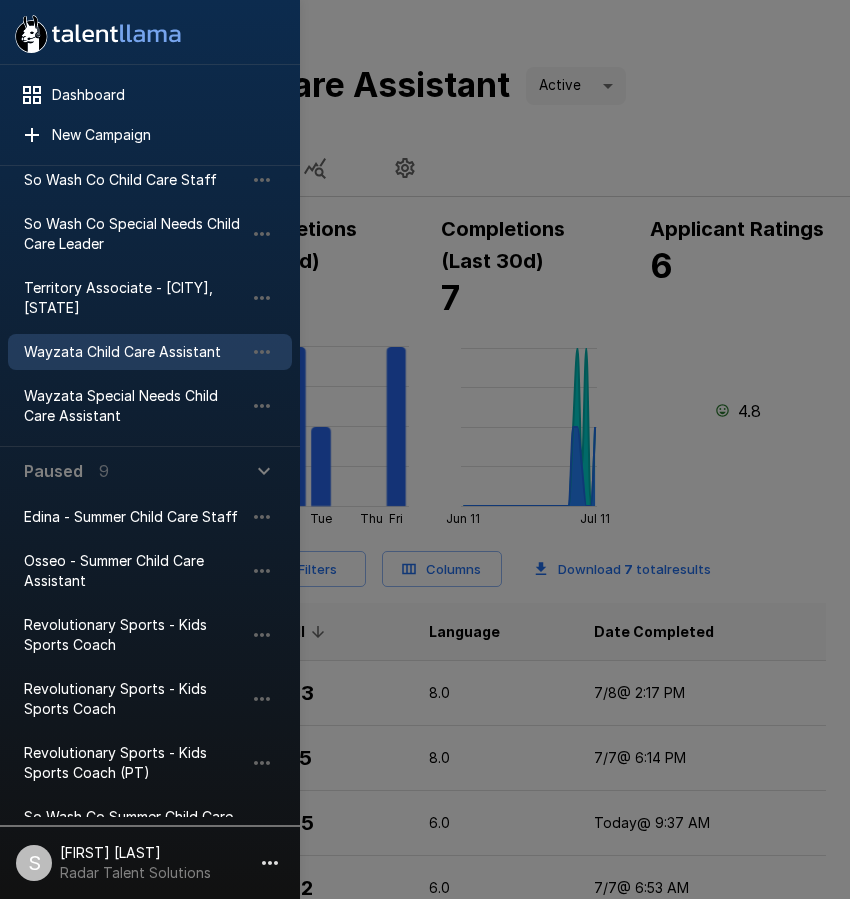 click at bounding box center (425, 449) 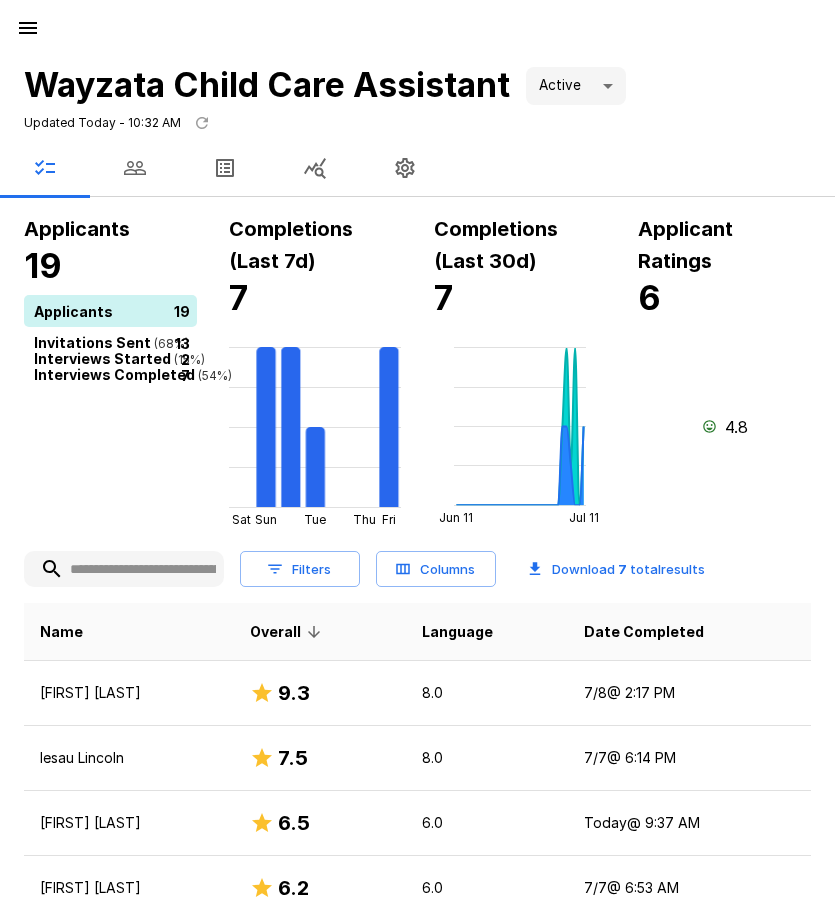 click 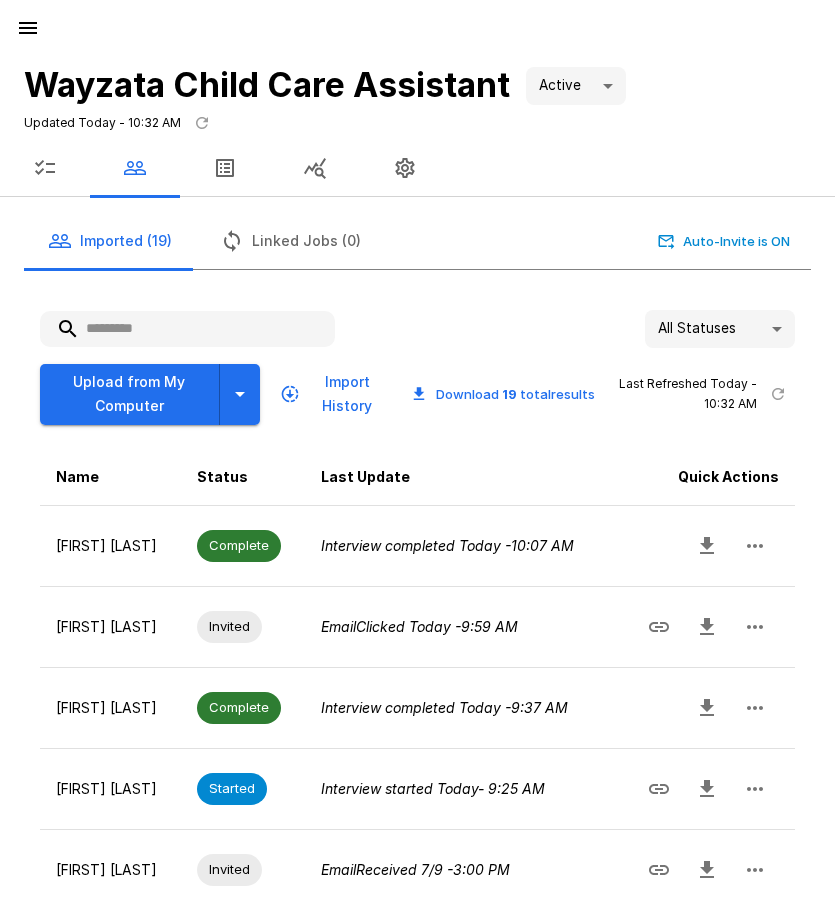 click at bounding box center [187, 329] 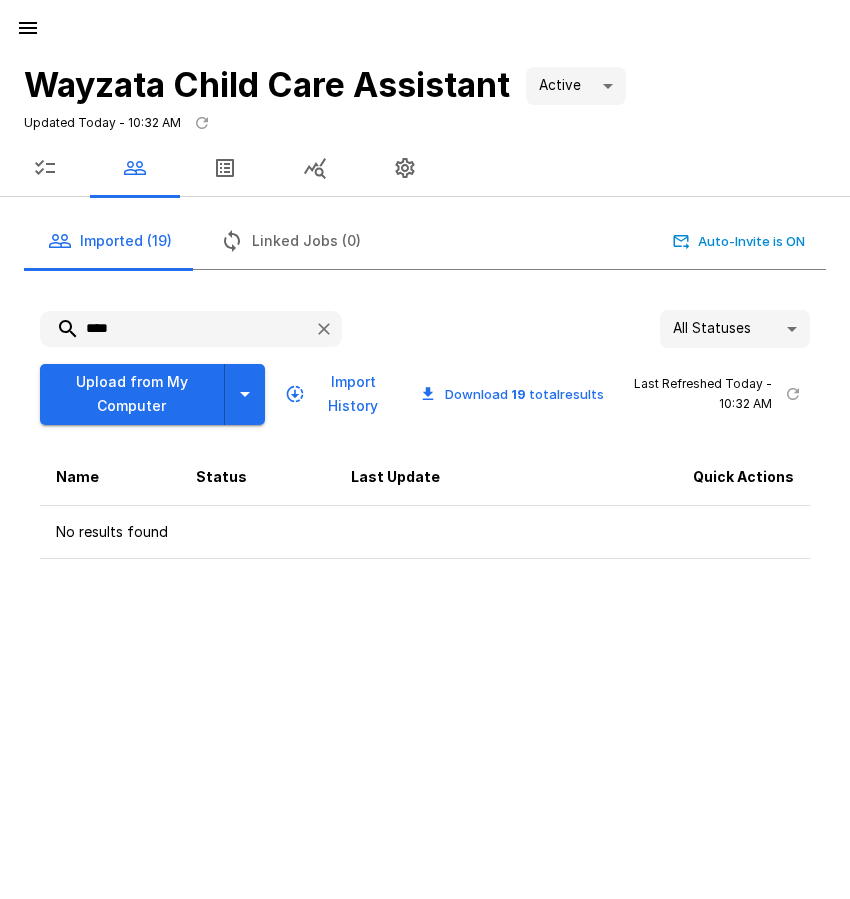 drag, startPoint x: 137, startPoint y: 328, endPoint x: 27, endPoint y: 321, distance: 110.2225 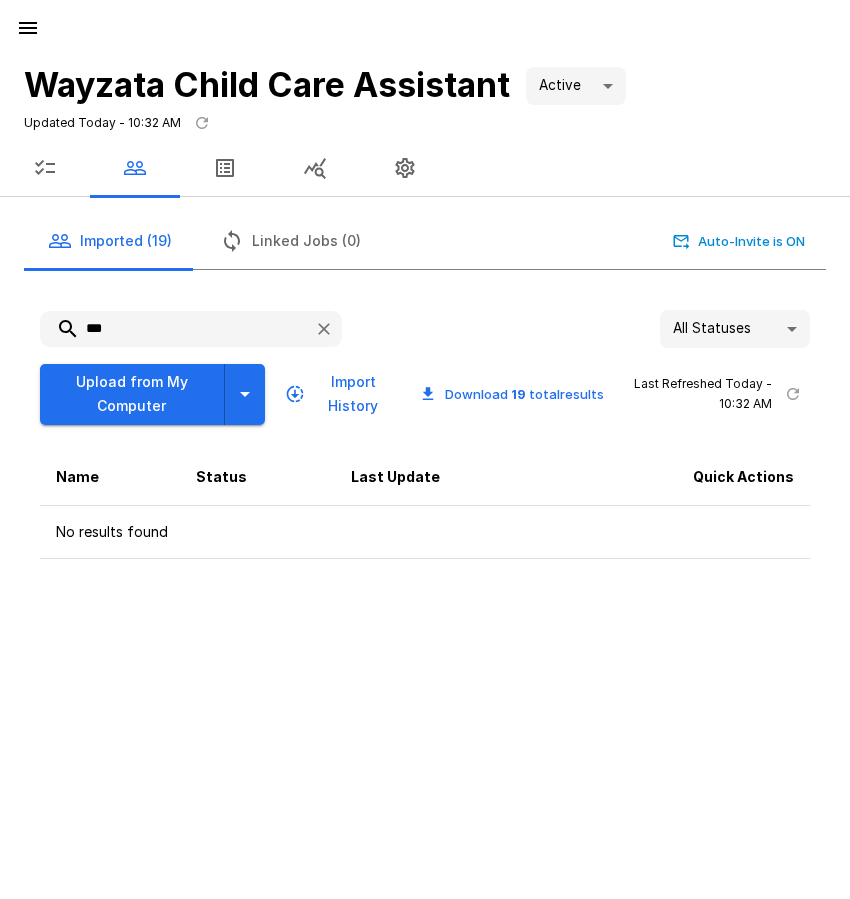 drag, startPoint x: 102, startPoint y: 329, endPoint x: 28, endPoint y: 334, distance: 74.168724 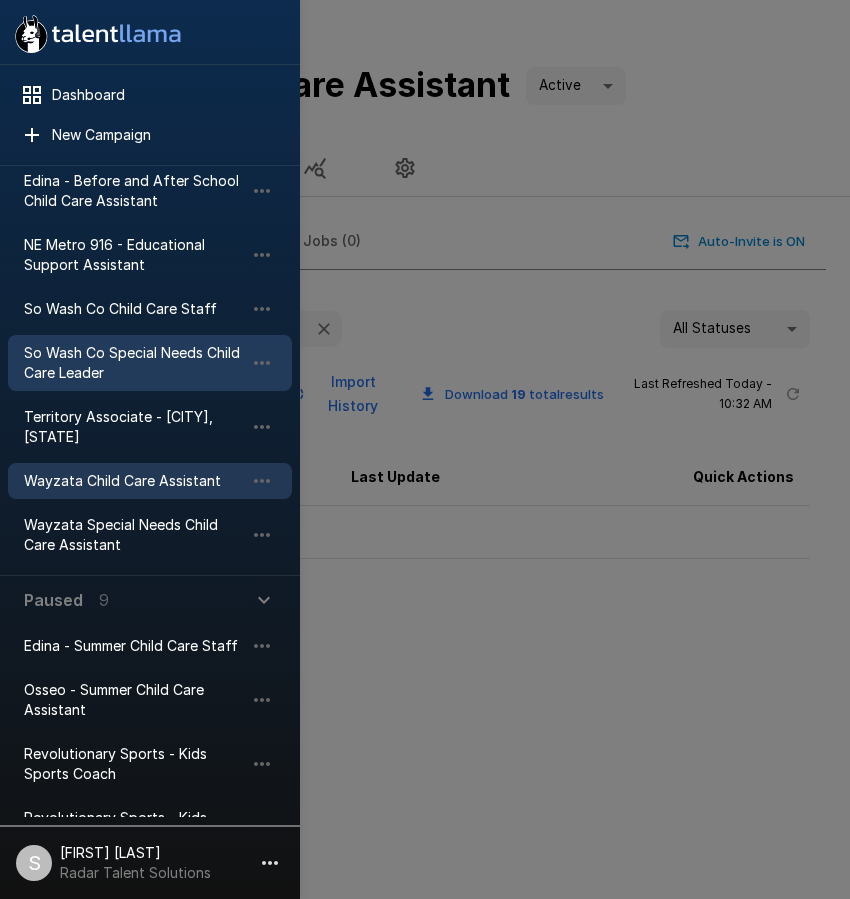 scroll, scrollTop: 400, scrollLeft: 0, axis: vertical 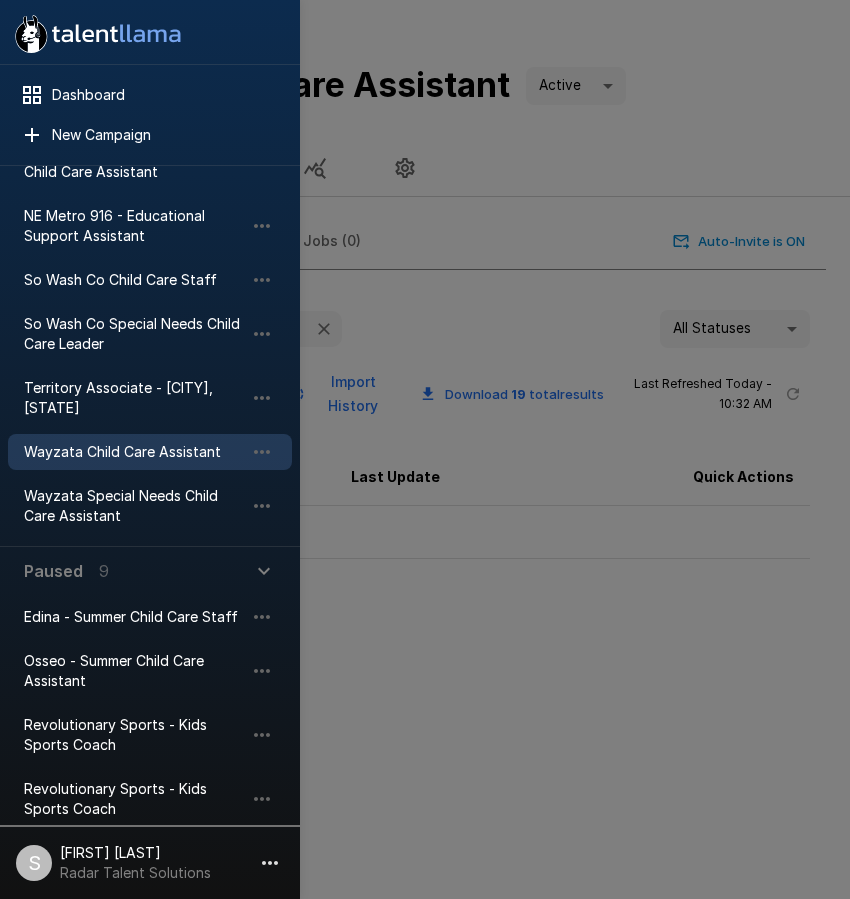 click at bounding box center [425, 449] 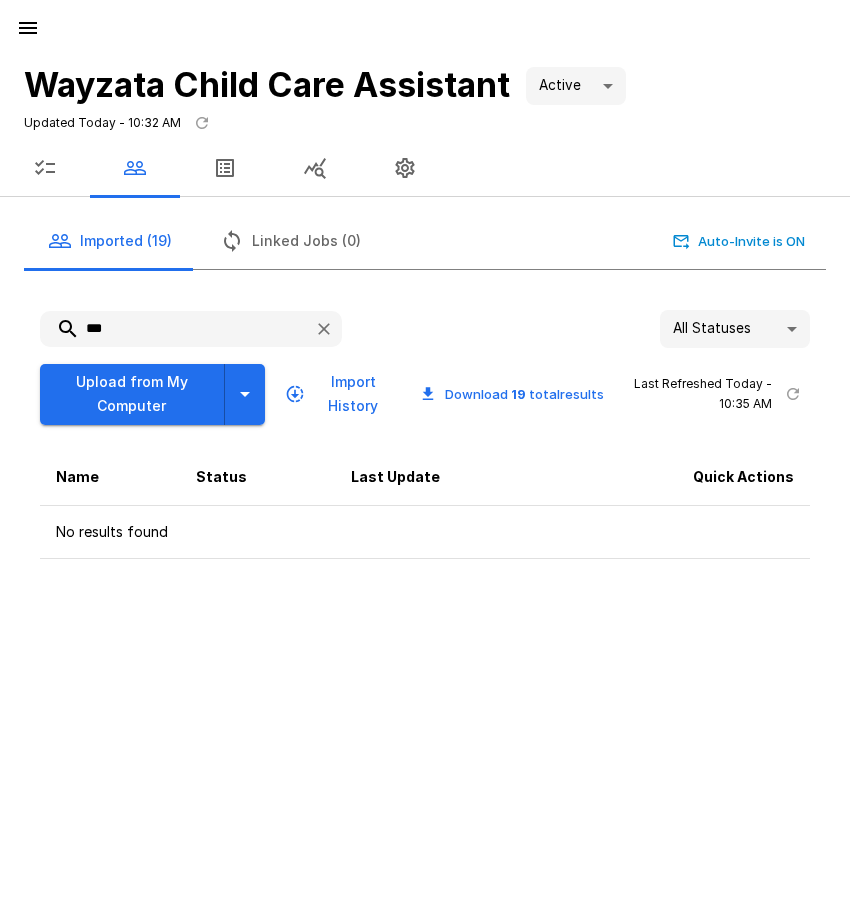 drag, startPoint x: 112, startPoint y: 329, endPoint x: 32, endPoint y: 315, distance: 81.21576 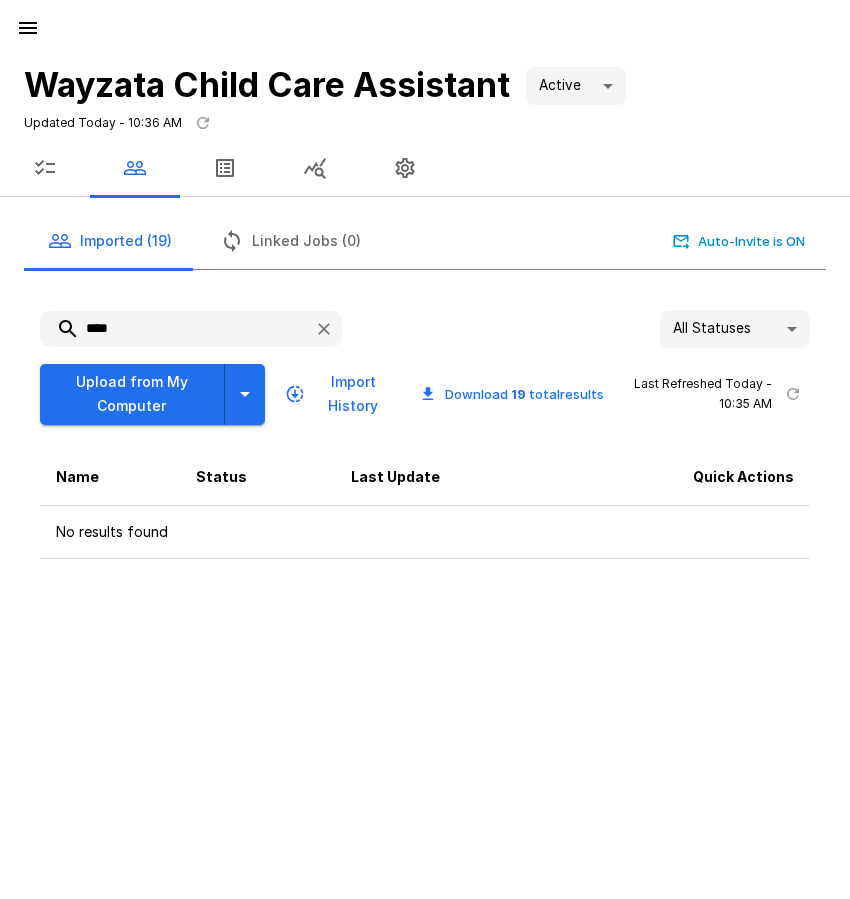 drag, startPoint x: 124, startPoint y: 323, endPoint x: 103, endPoint y: 325, distance: 21.095022 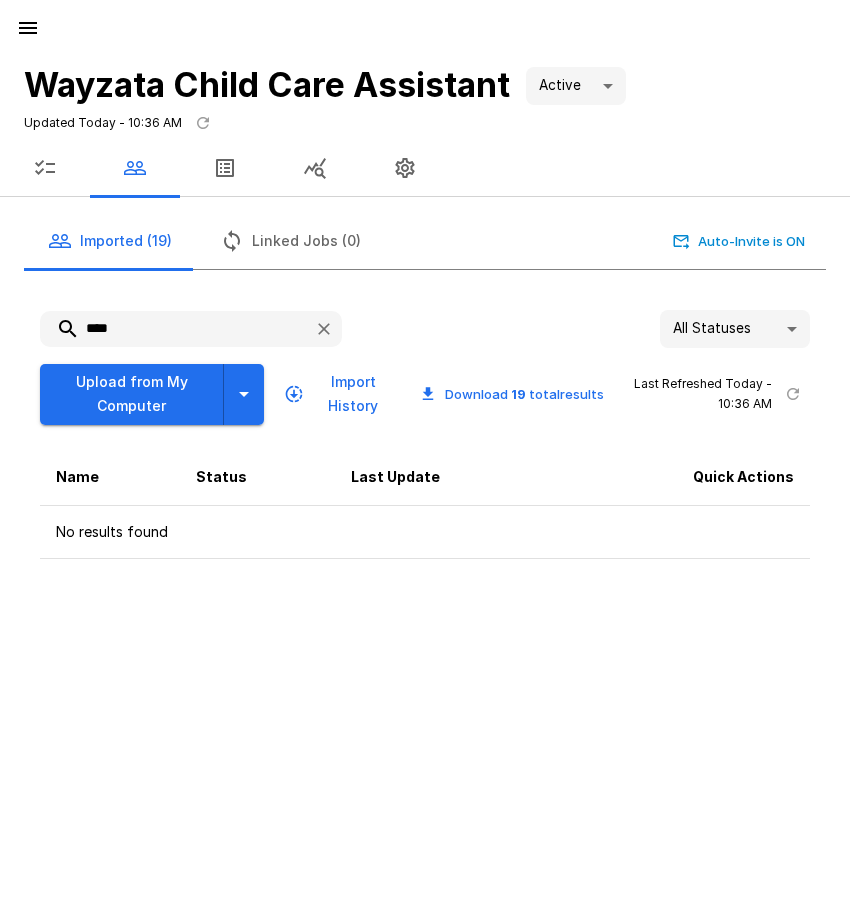 type on "****" 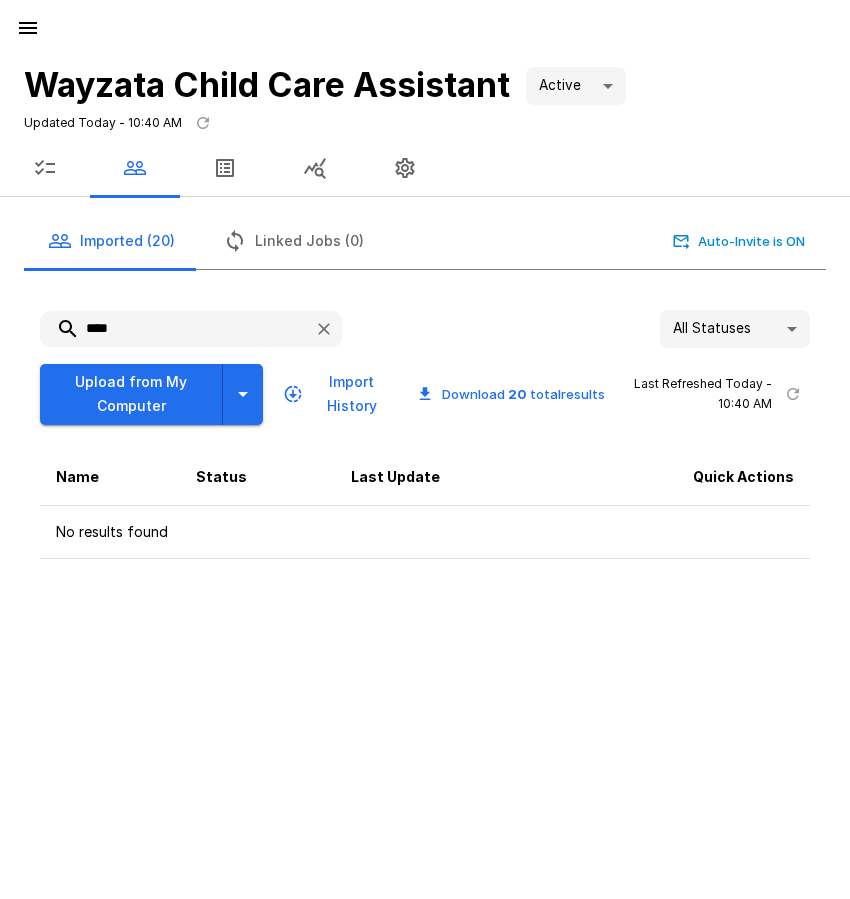 click 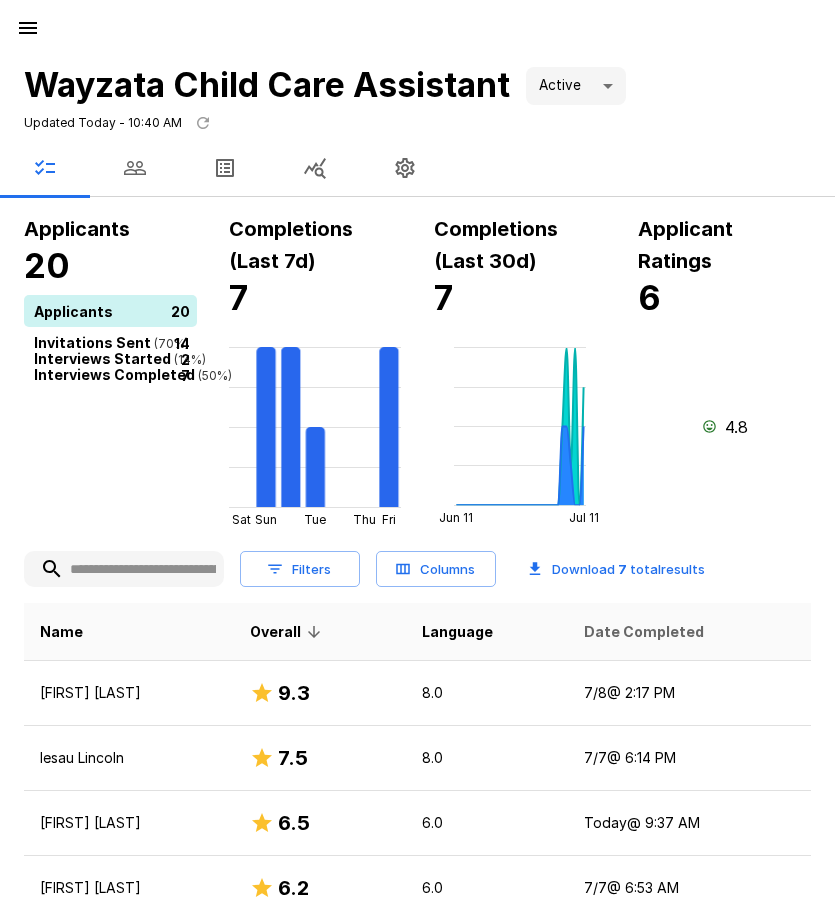 click on "Date Completed" at bounding box center (644, 632) 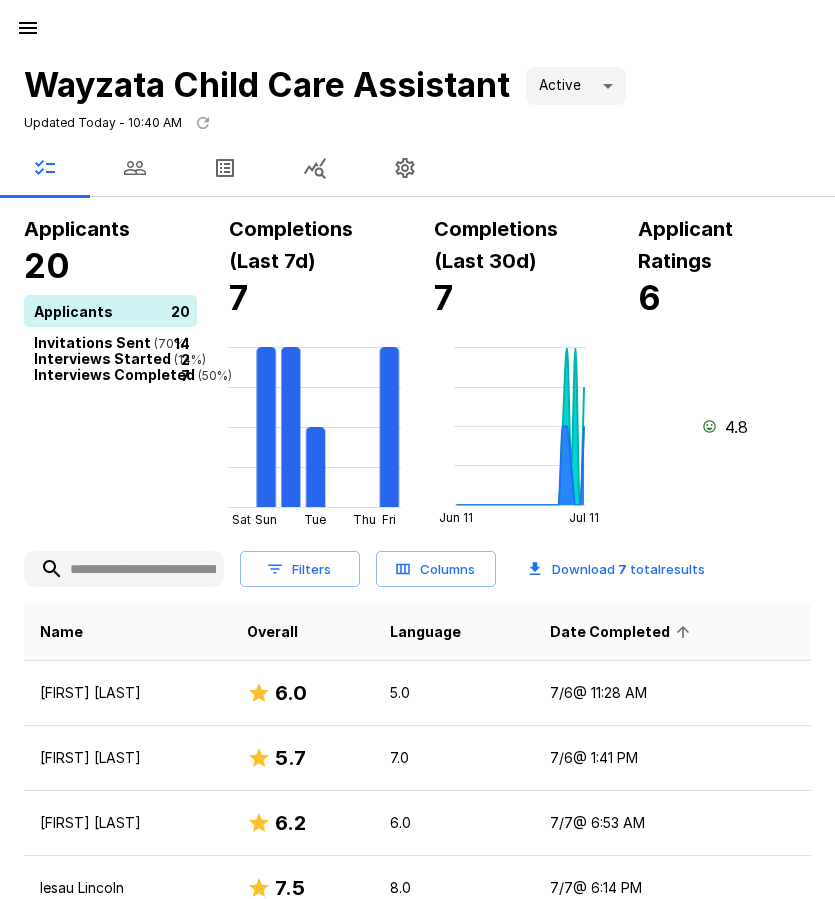 click on "Date Completed" at bounding box center (623, 632) 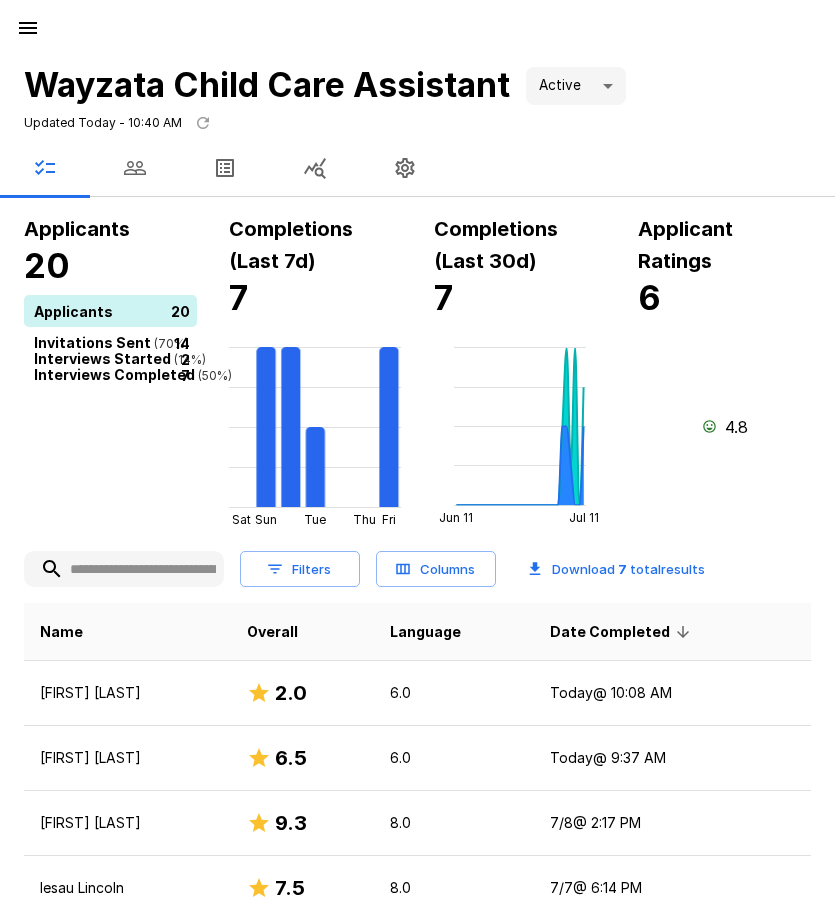 click 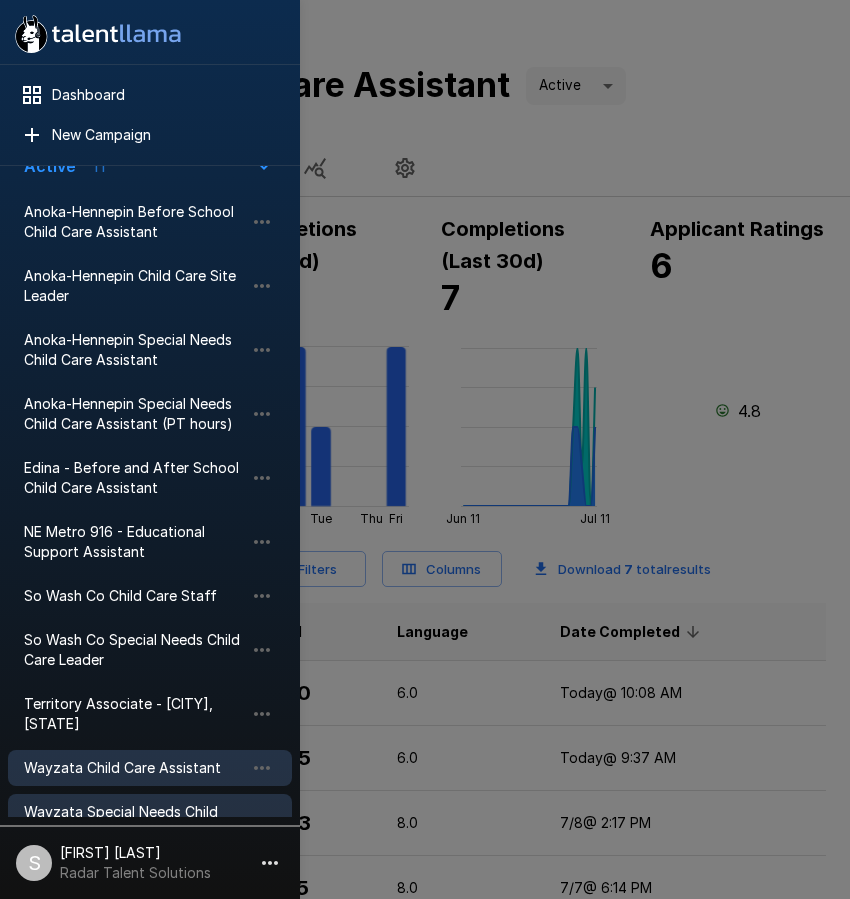 scroll, scrollTop: 200, scrollLeft: 0, axis: vertical 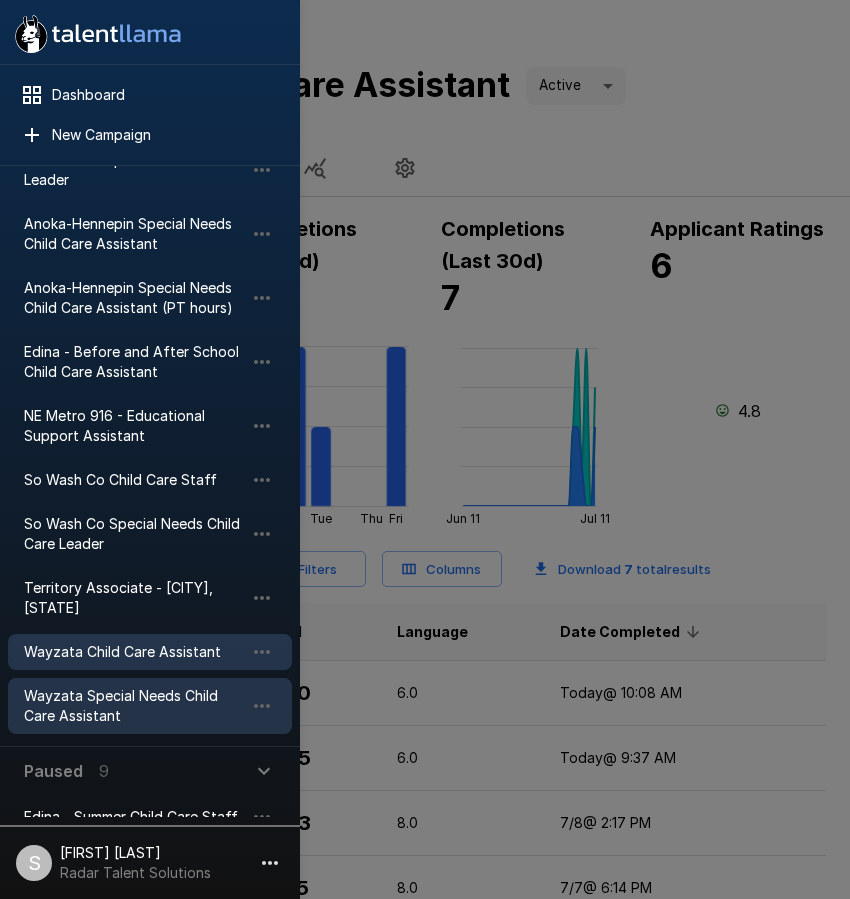 click on "Wayzata Special Needs Child Care Assistant" at bounding box center [134, 706] 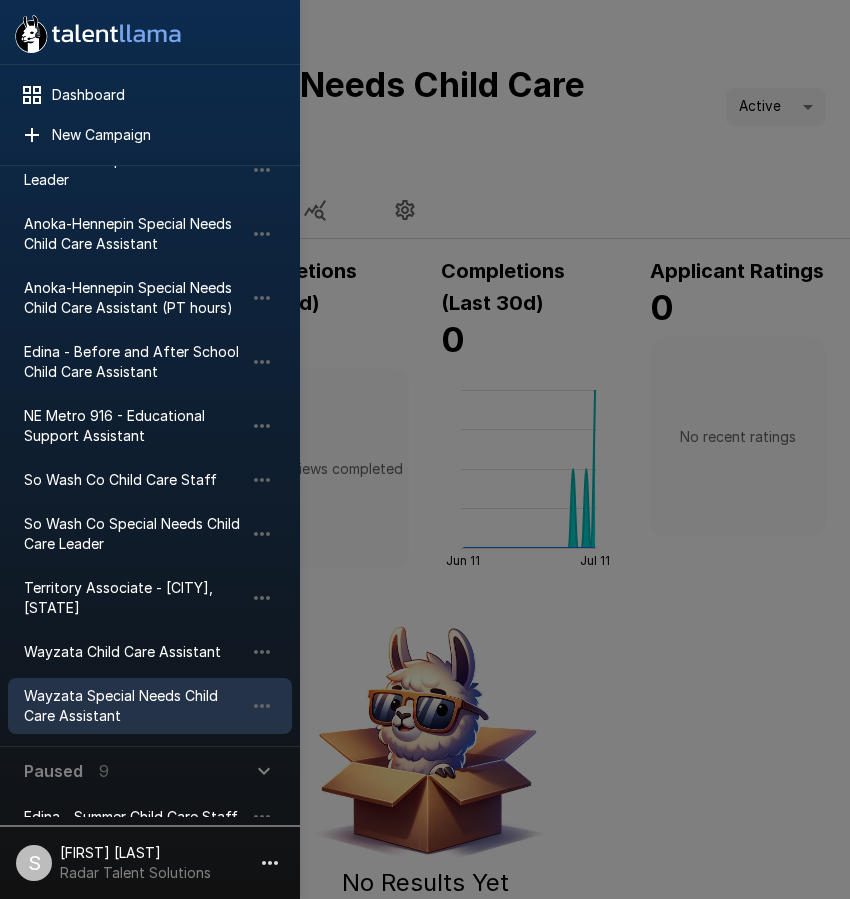 click at bounding box center [425, 449] 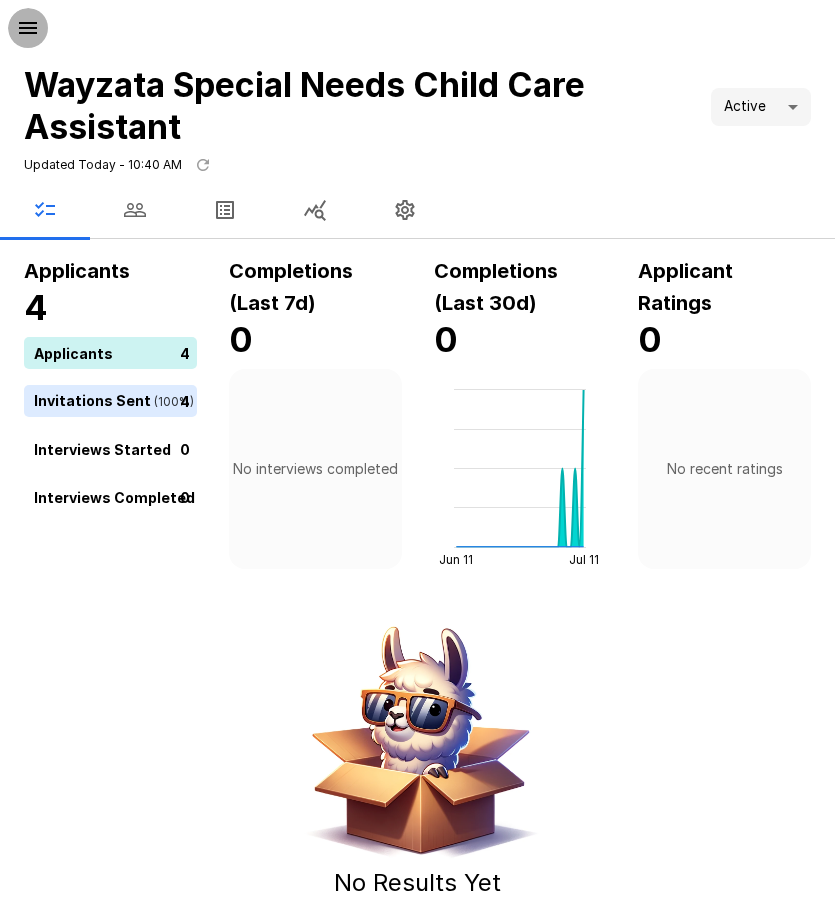 click 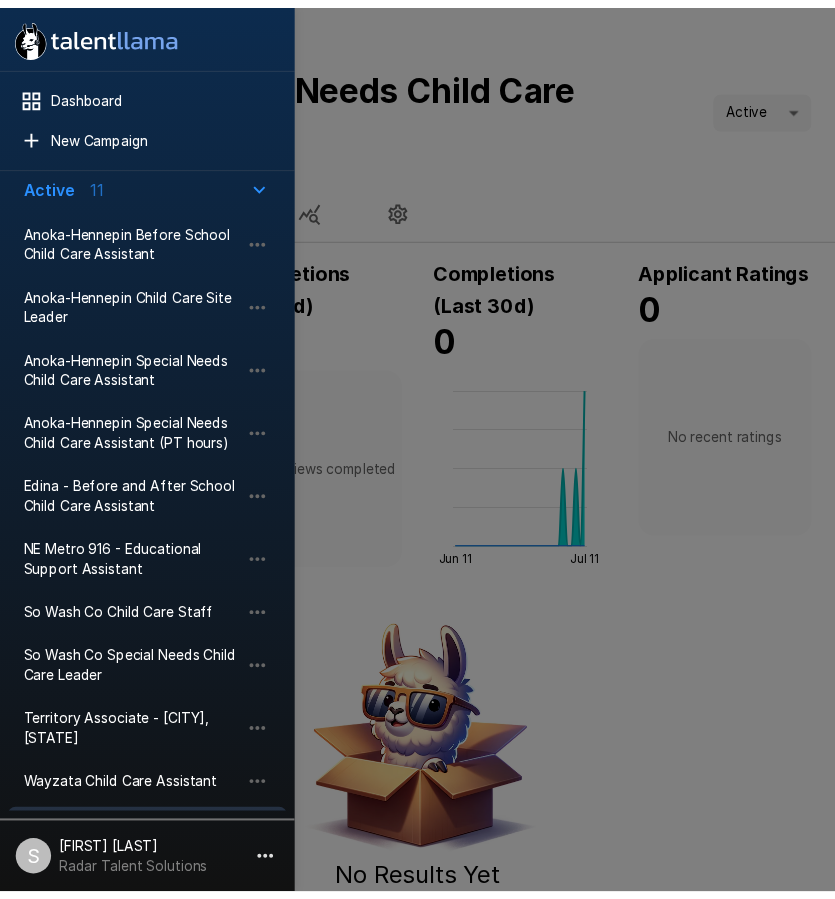scroll, scrollTop: 200, scrollLeft: 0, axis: vertical 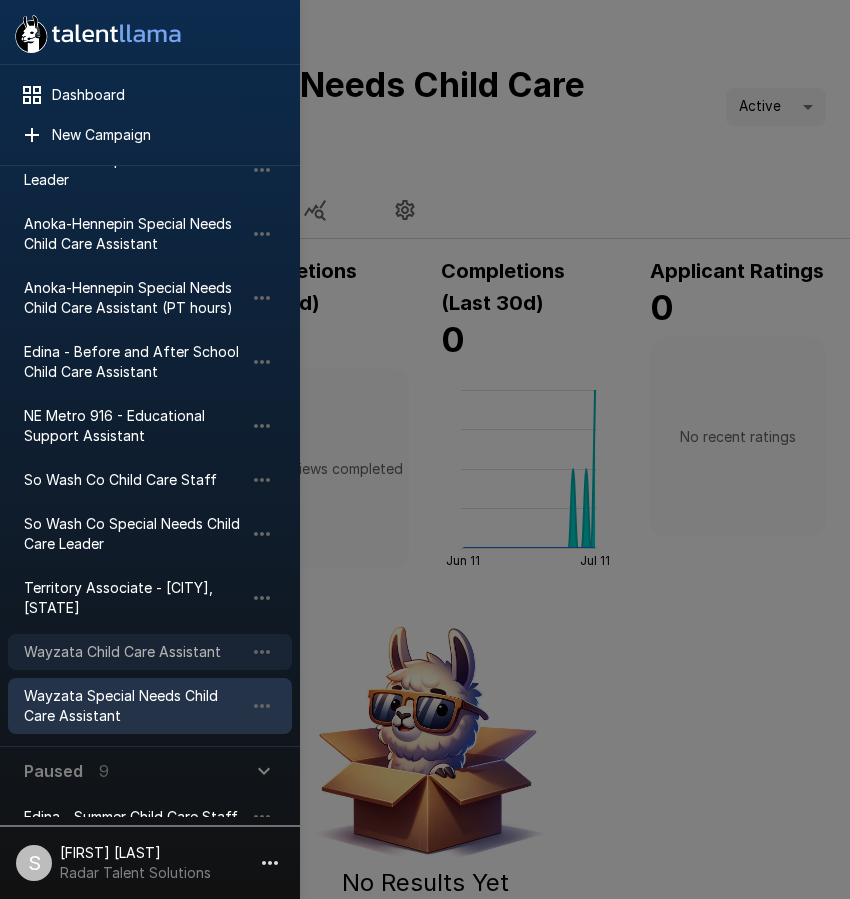 click on "Wayzata Child Care Assistant" at bounding box center [134, 652] 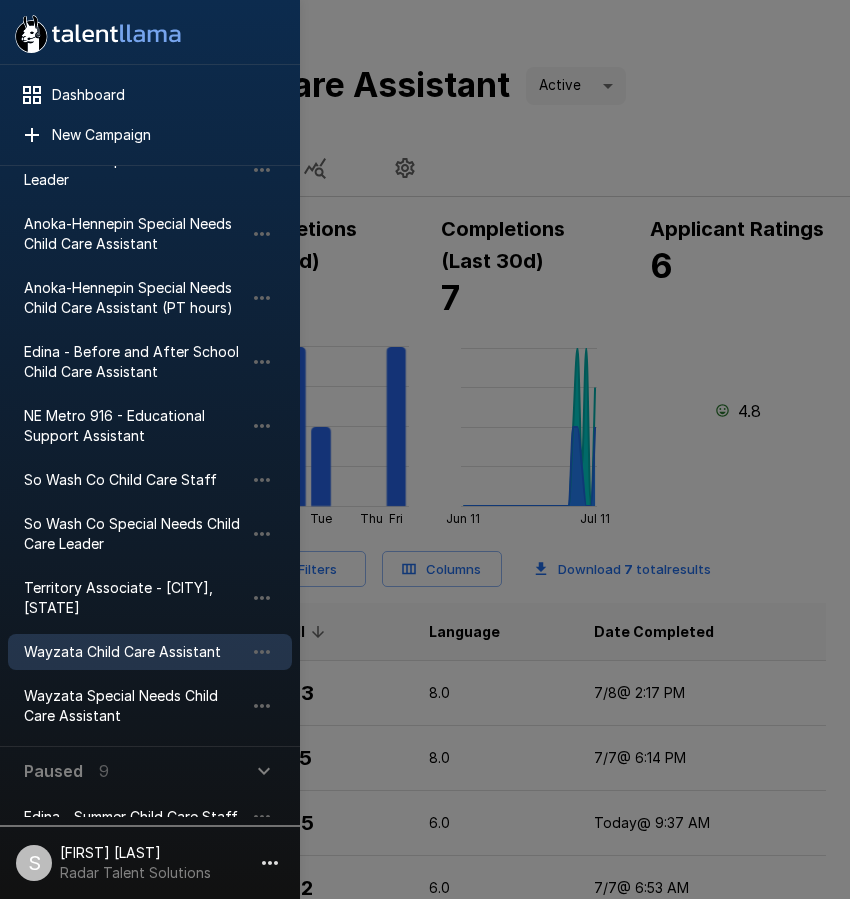click at bounding box center (425, 449) 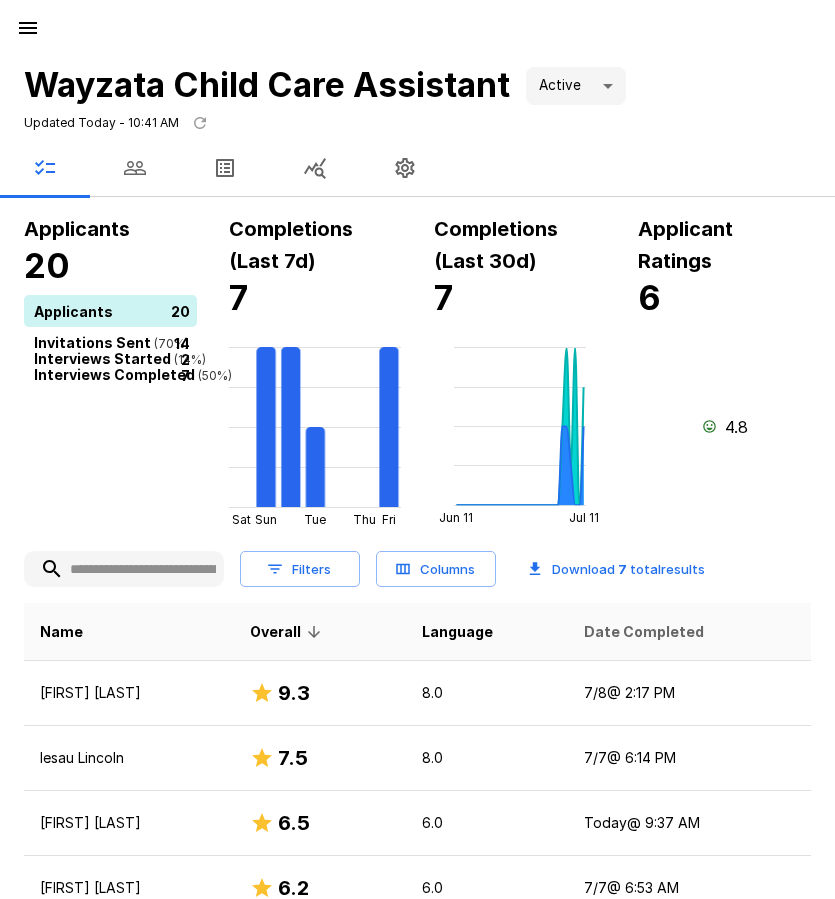 click on "Date Completed" at bounding box center [644, 632] 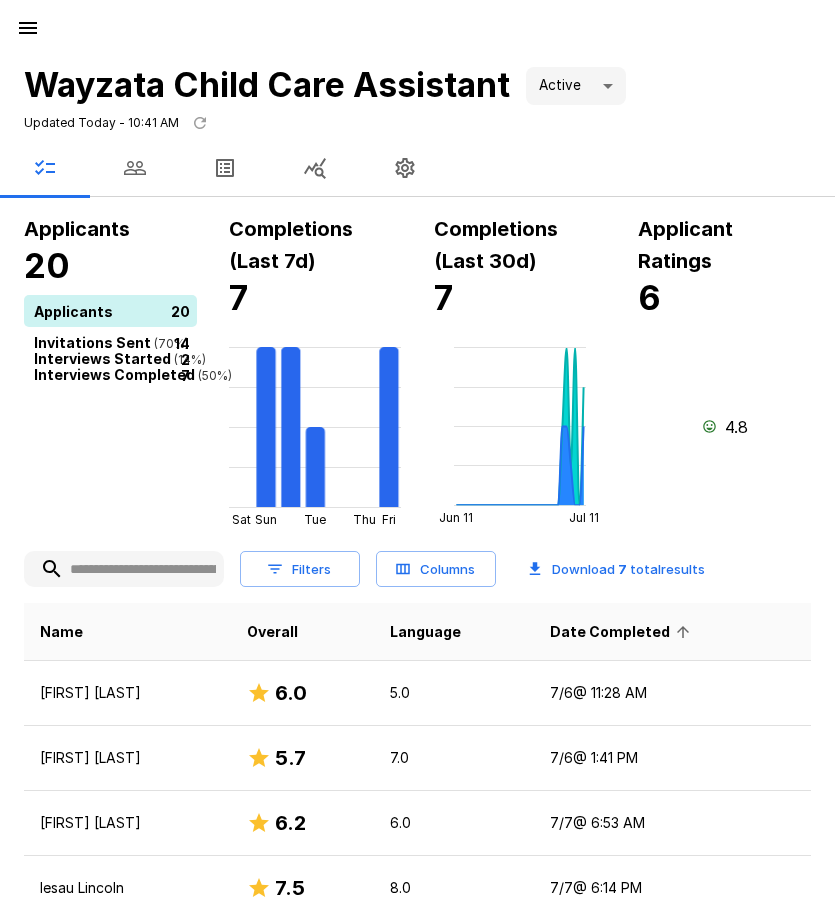 click on "Date Completed" at bounding box center [623, 632] 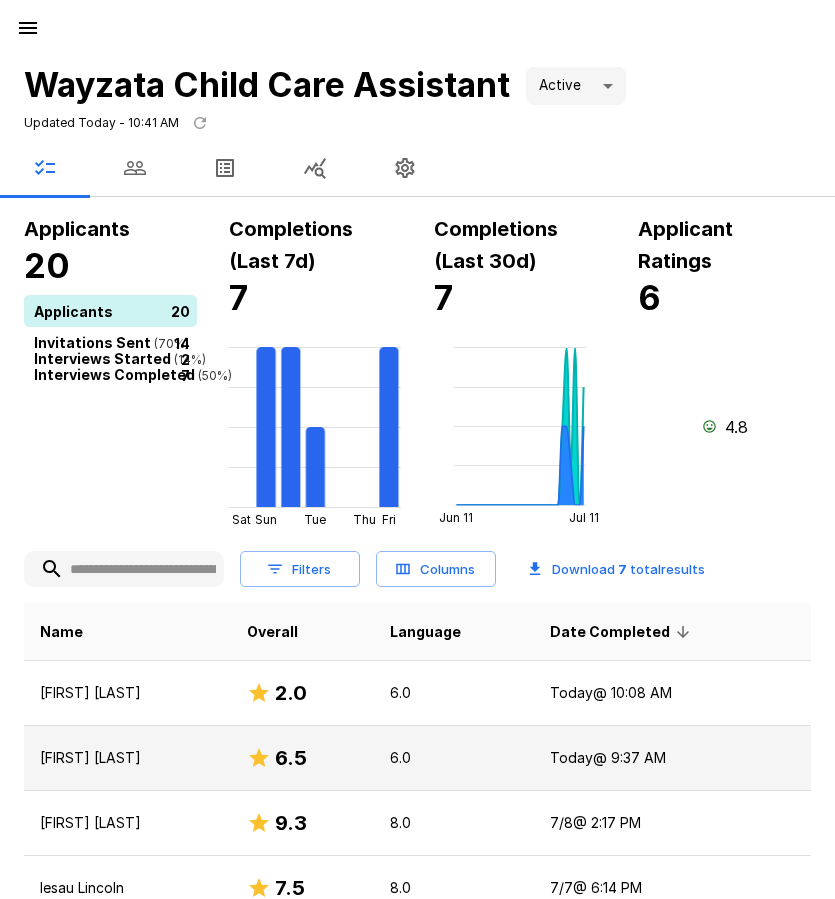 click on "[FIRST] [LAST]" at bounding box center (127, 758) 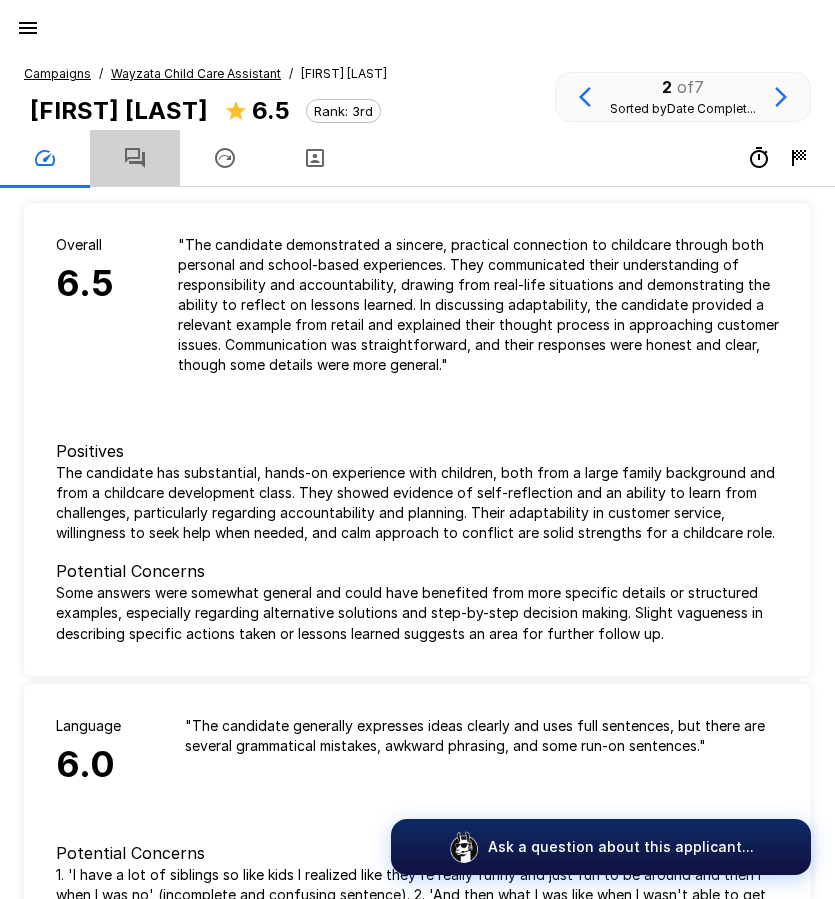 click 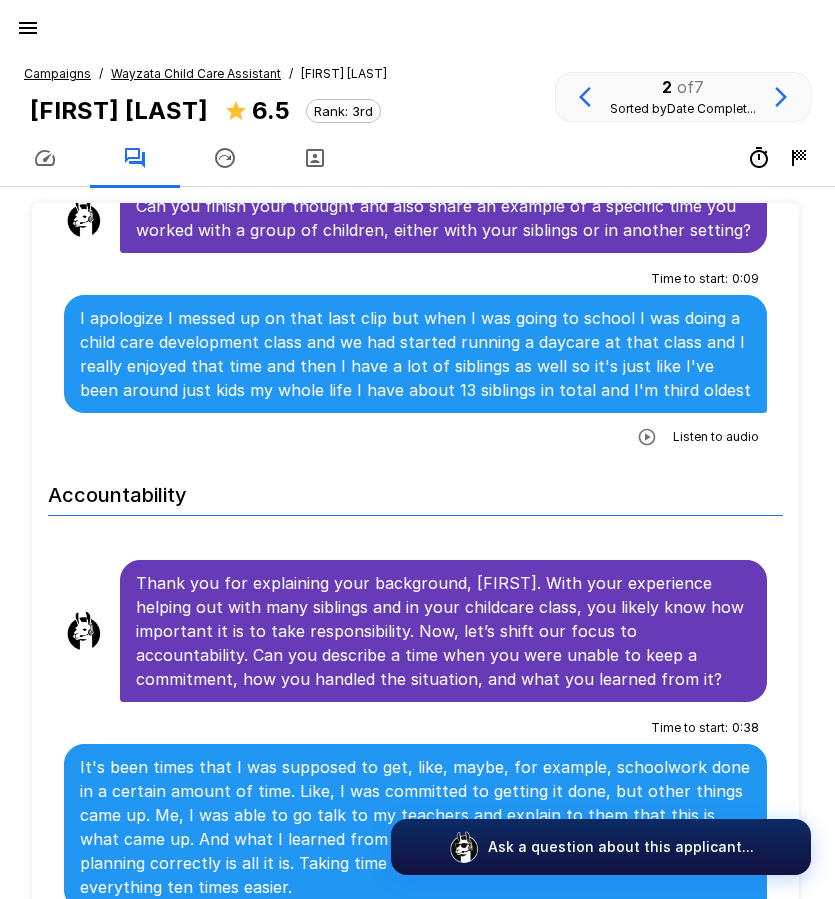 scroll, scrollTop: 1200, scrollLeft: 0, axis: vertical 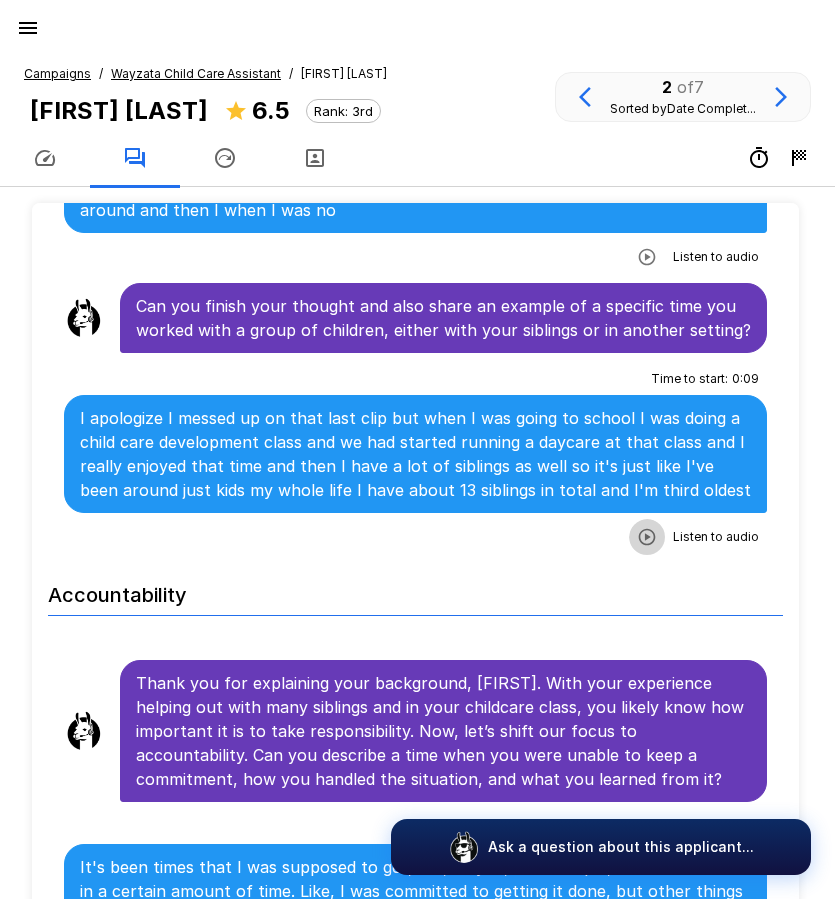click 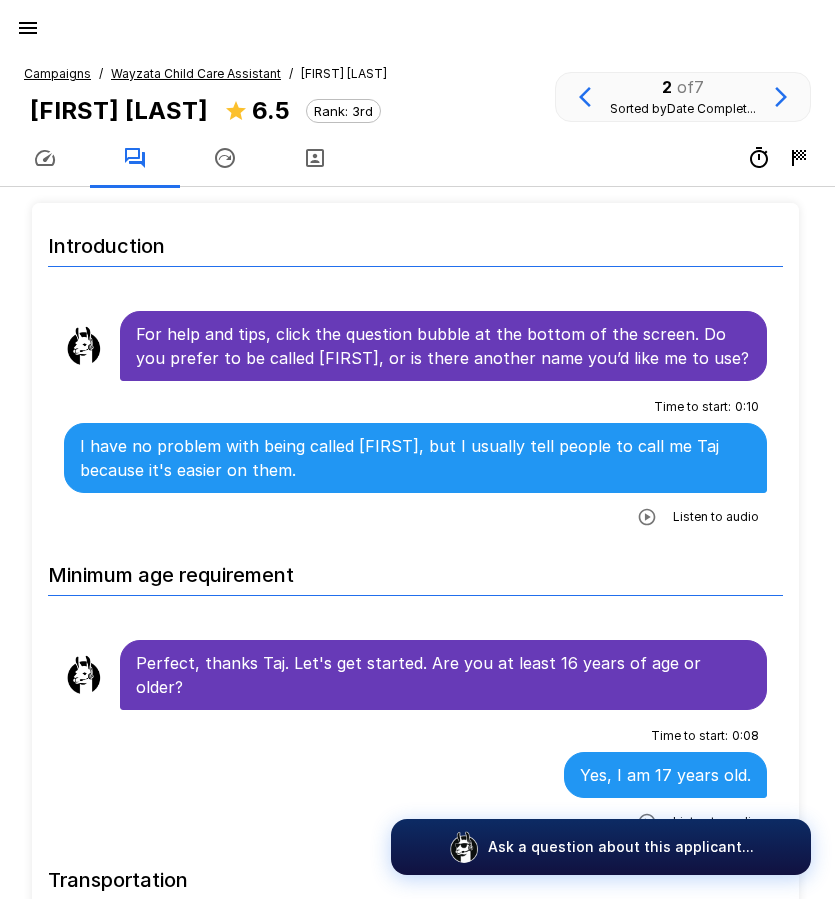 scroll, scrollTop: 0, scrollLeft: 0, axis: both 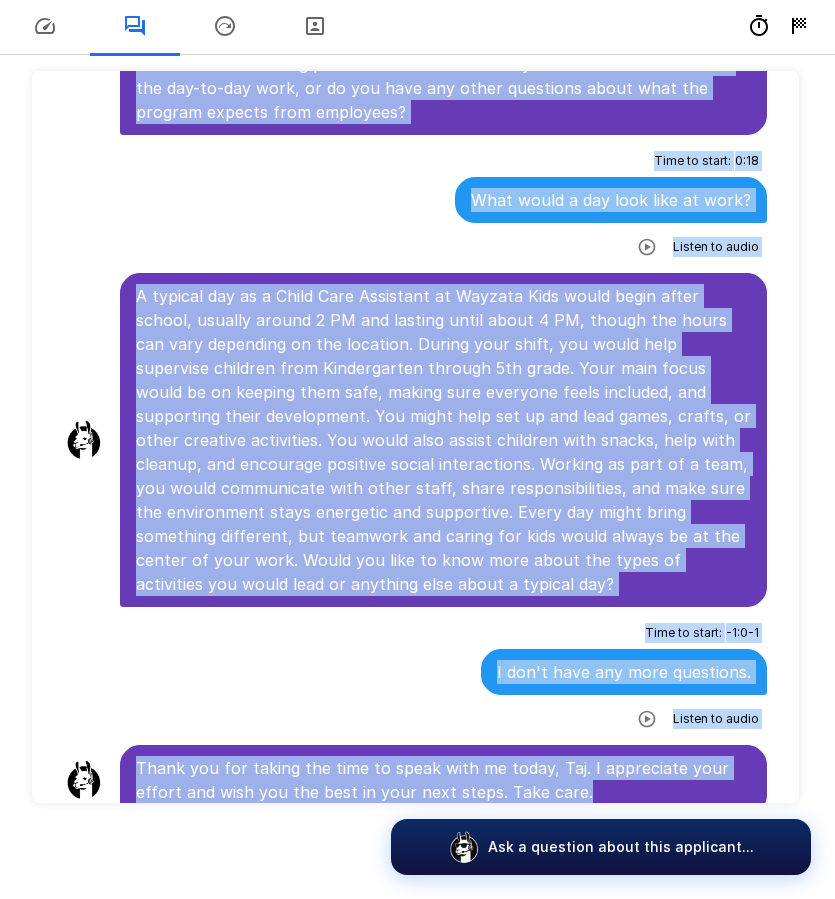 drag, startPoint x: 138, startPoint y: 332, endPoint x: 677, endPoint y: 770, distance: 694.525 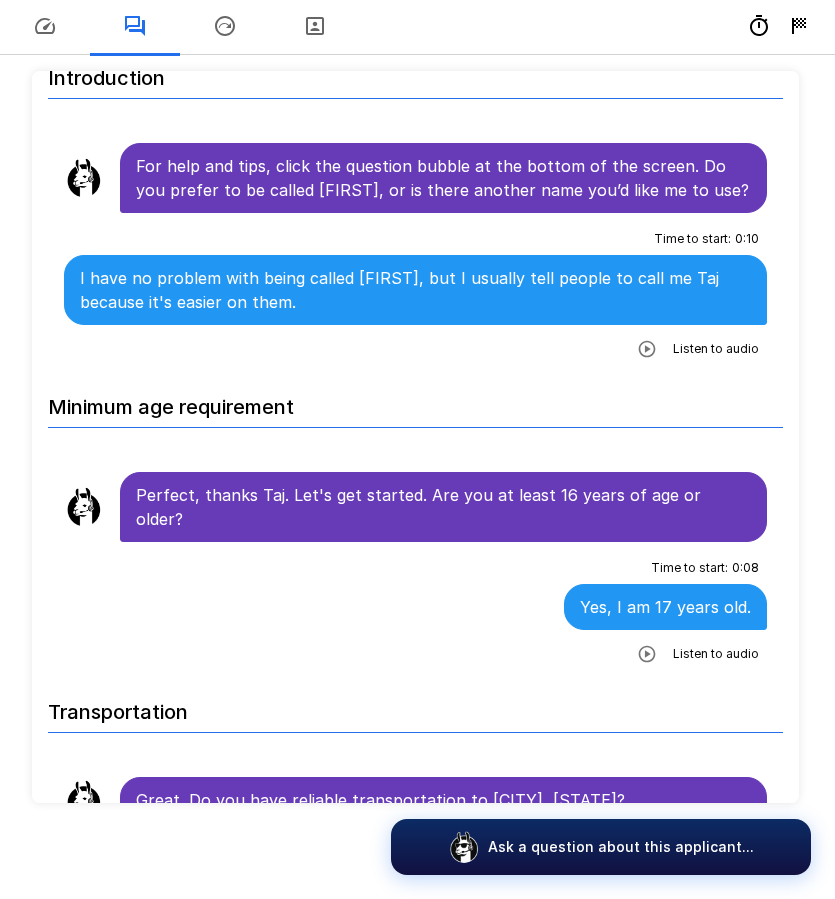 scroll, scrollTop: 0, scrollLeft: 0, axis: both 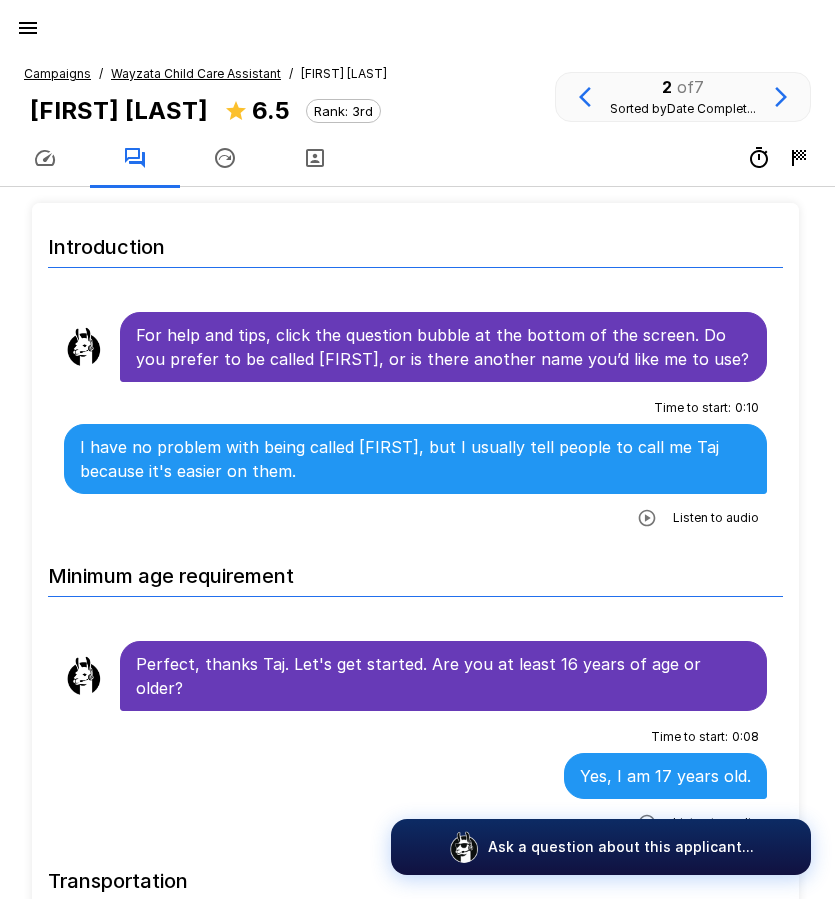 click on "Wayzata Child Care Assistant" at bounding box center [196, 73] 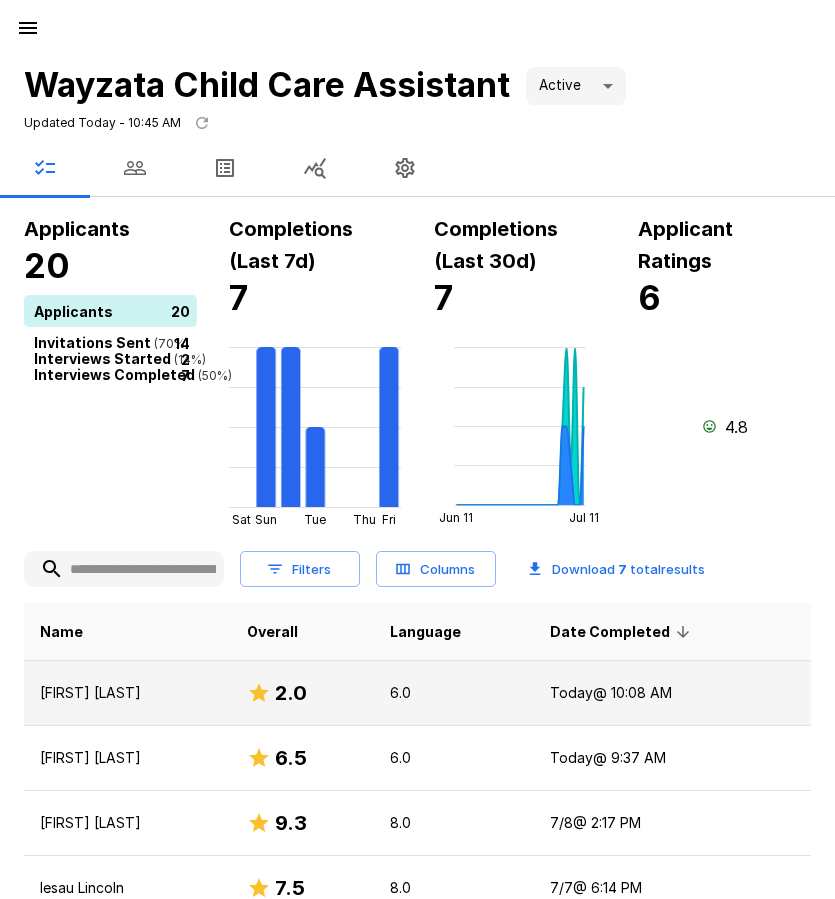 click on "Today  @   10:08 AM" at bounding box center (672, 693) 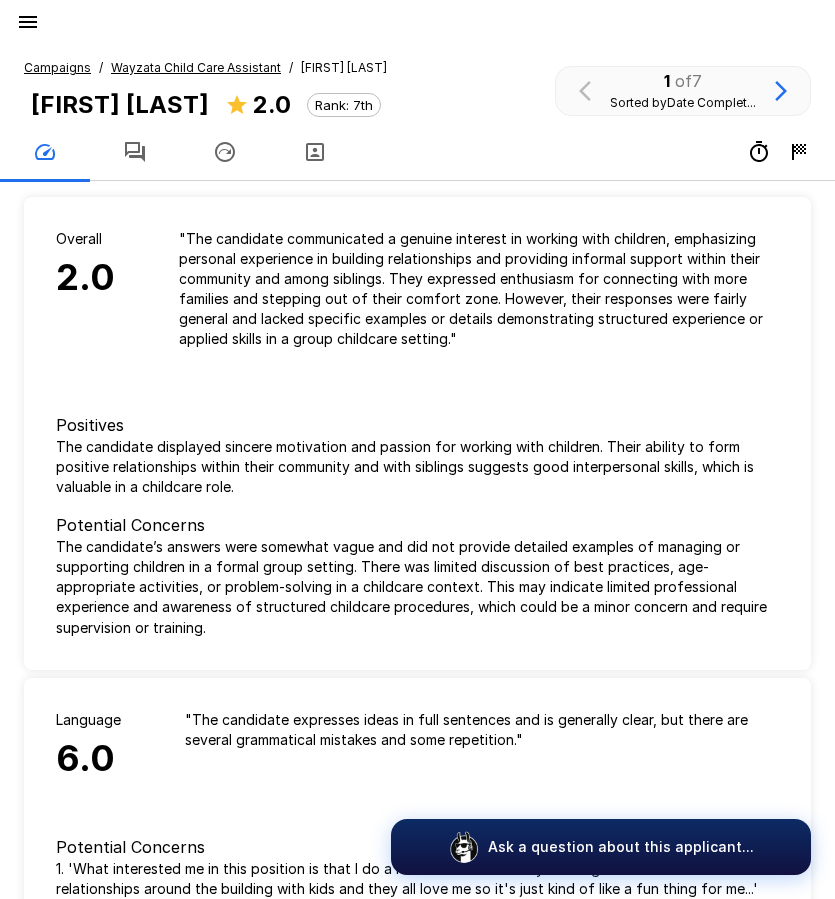 scroll, scrollTop: 0, scrollLeft: 0, axis: both 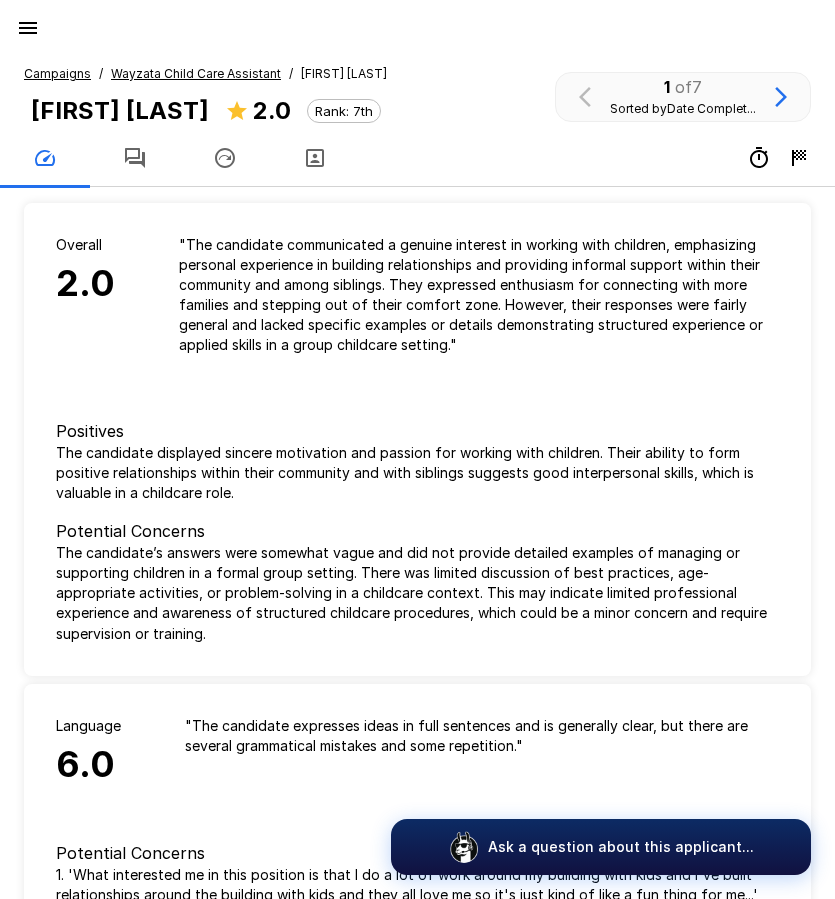click 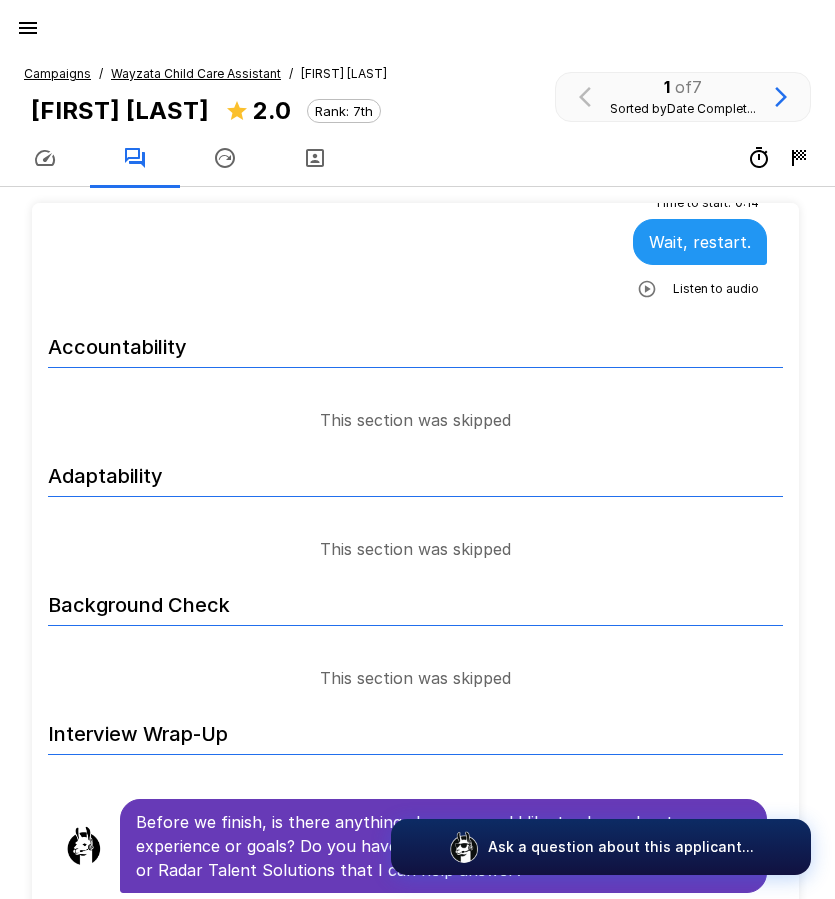 scroll, scrollTop: 1394, scrollLeft: 0, axis: vertical 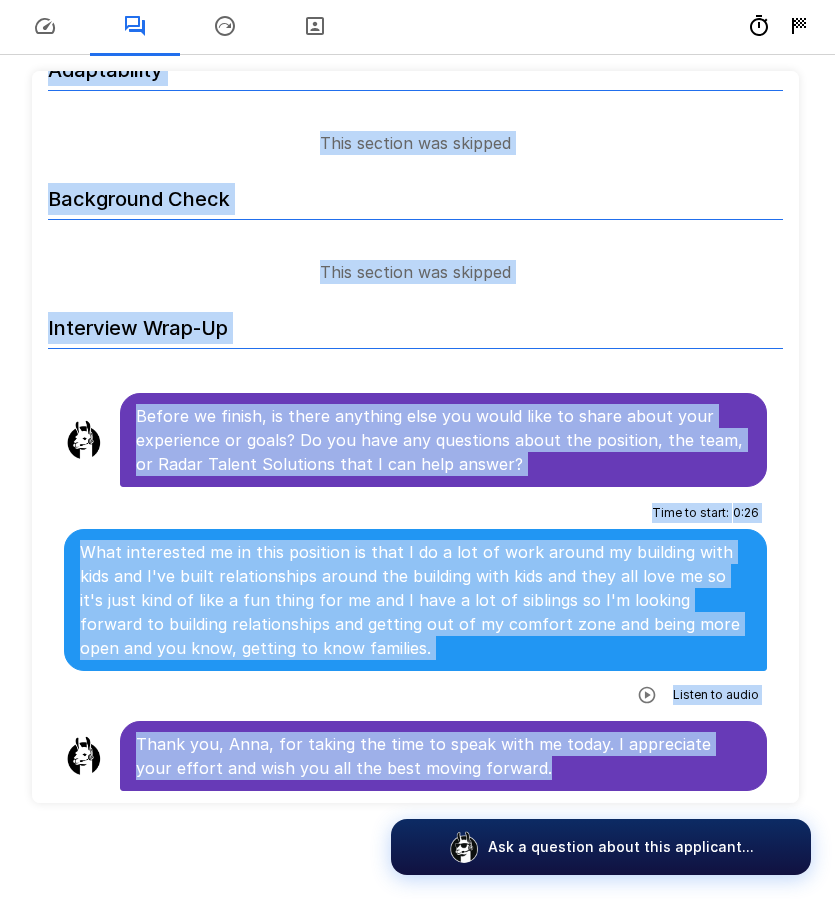 drag, startPoint x: 137, startPoint y: 331, endPoint x: 656, endPoint y: 798, distance: 698.1762 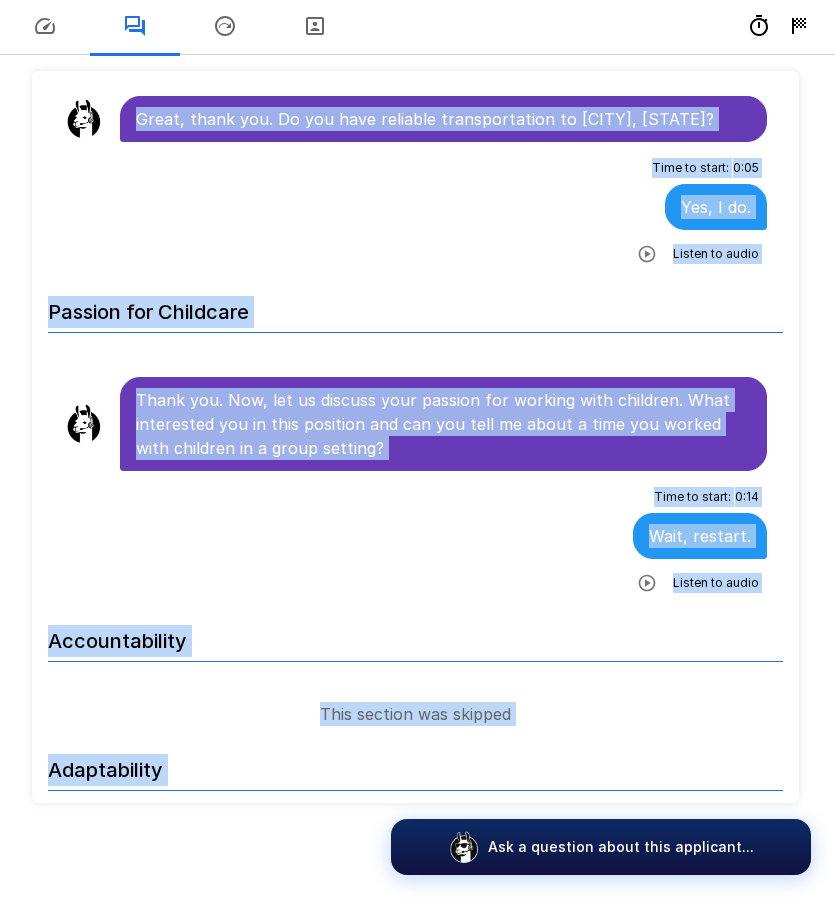 click on "Passion for Childcare" at bounding box center (415, 306) 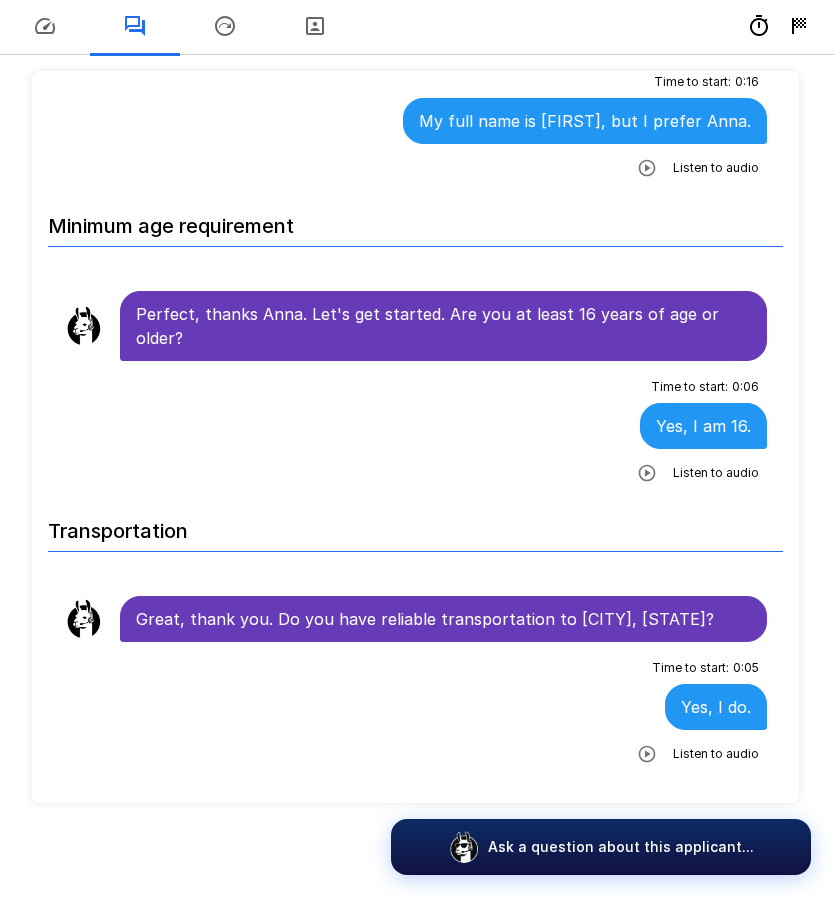 scroll, scrollTop: 0, scrollLeft: 0, axis: both 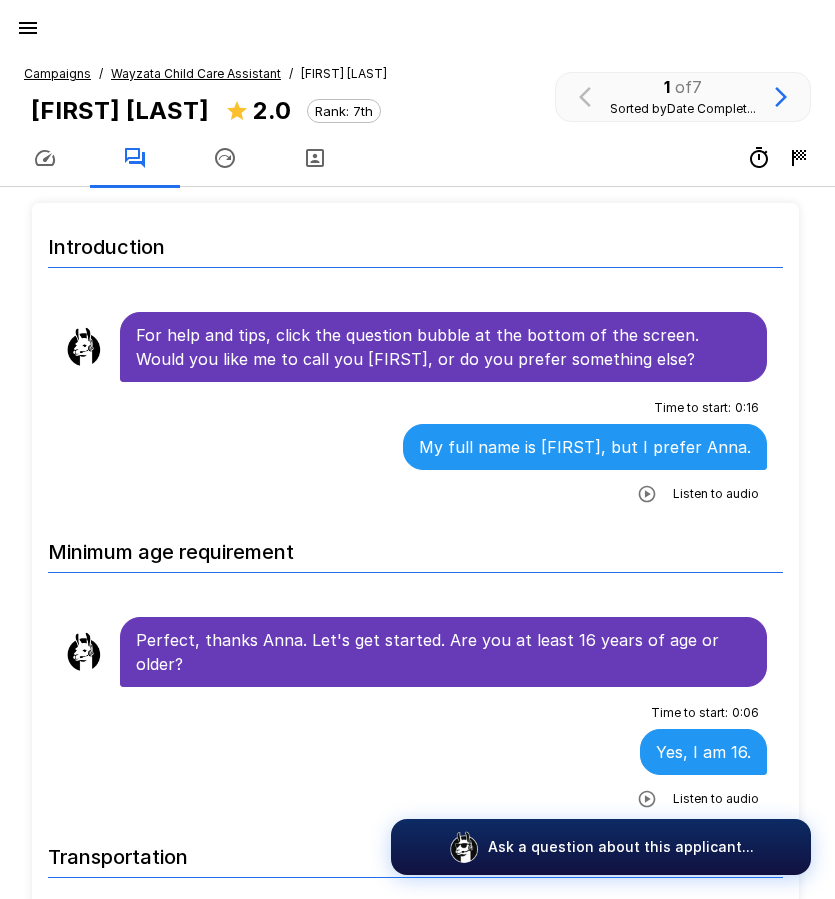 click 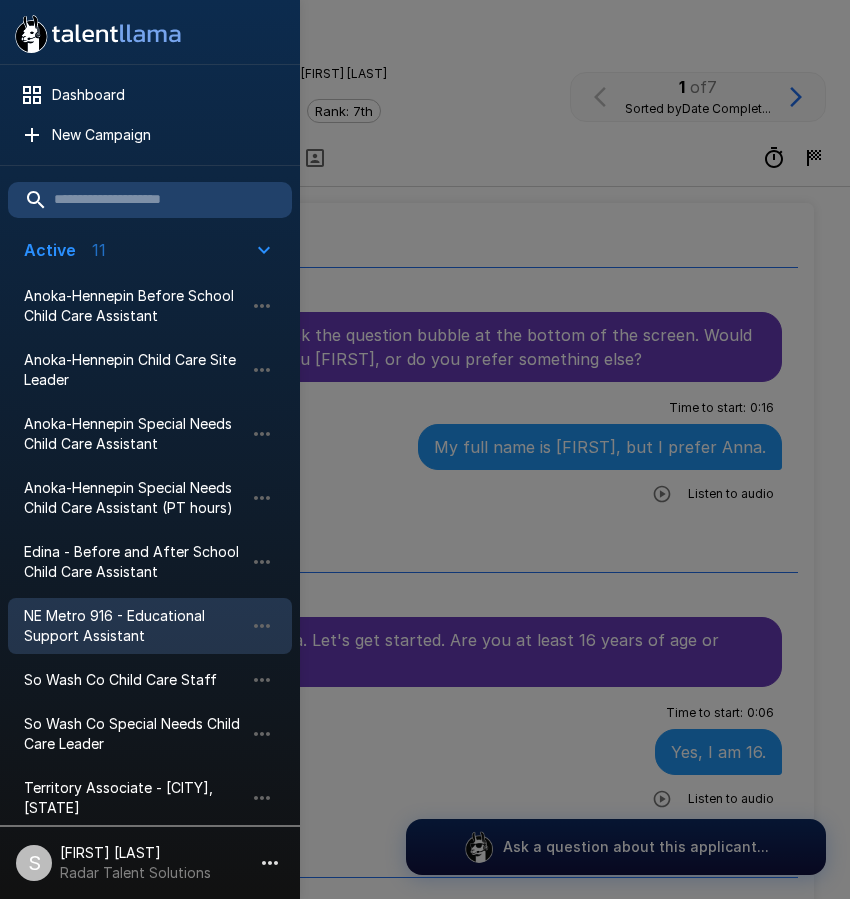 click on "NE Metro 916 - Educational Support Assistant" at bounding box center [134, 626] 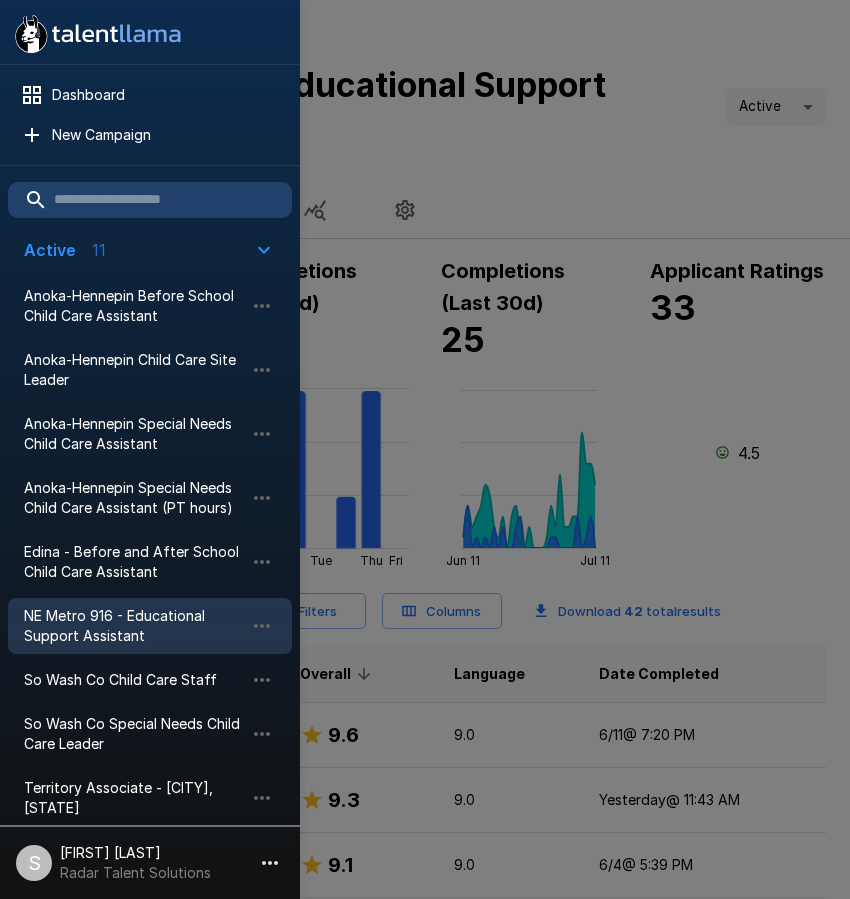 click at bounding box center [425, 449] 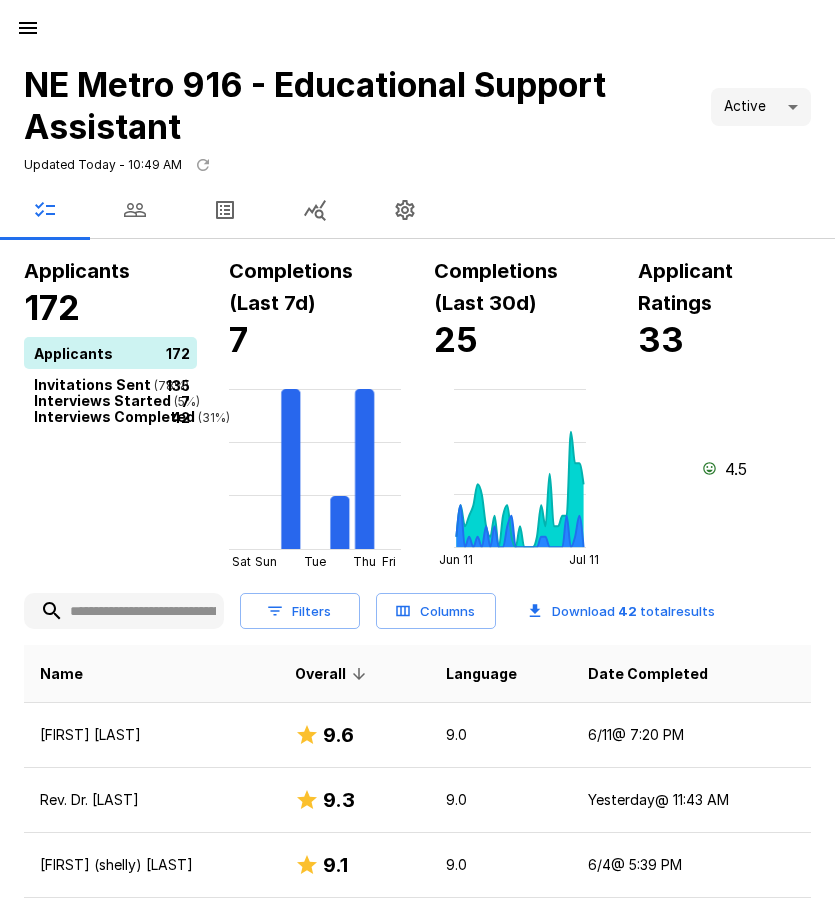 click 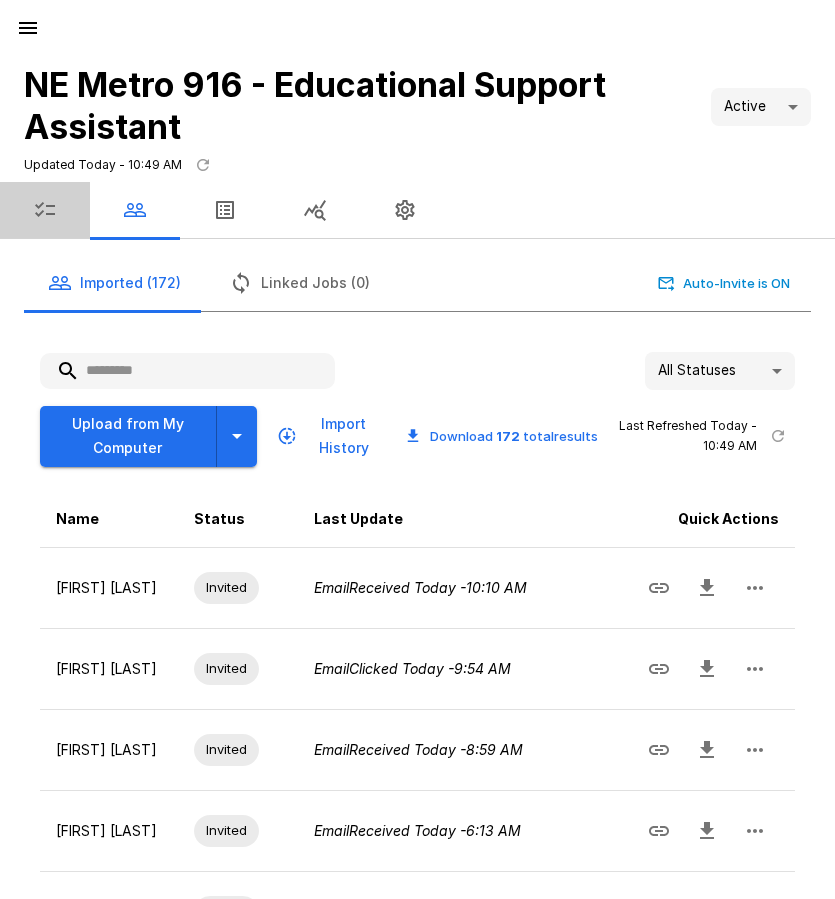 click 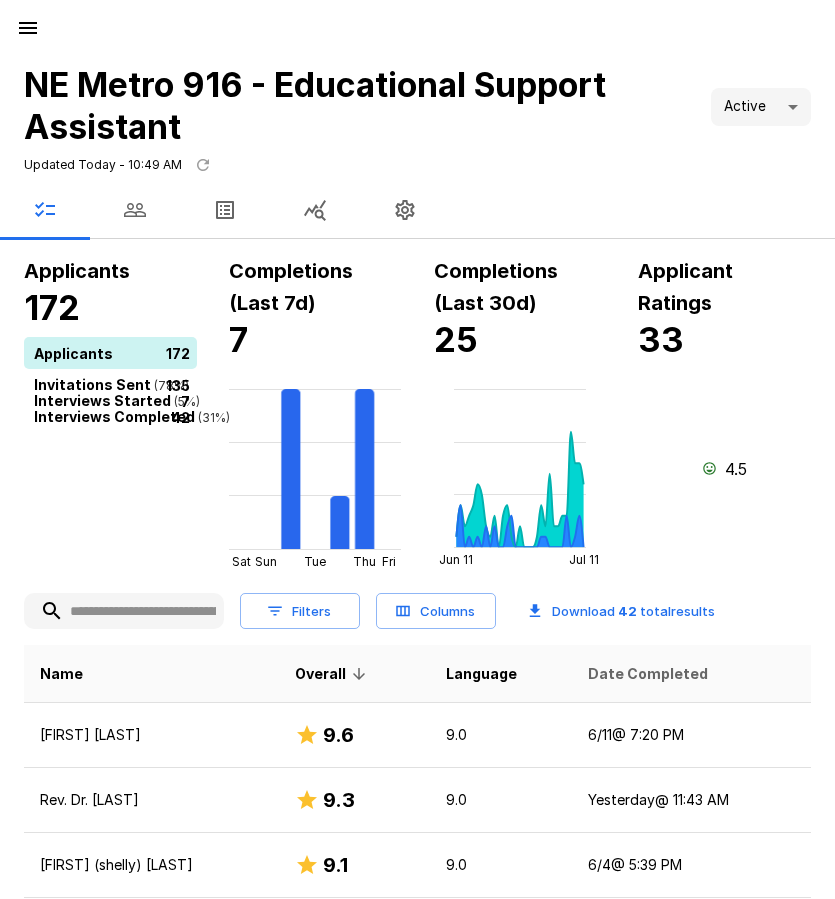 click on "Date Completed" at bounding box center (648, 674) 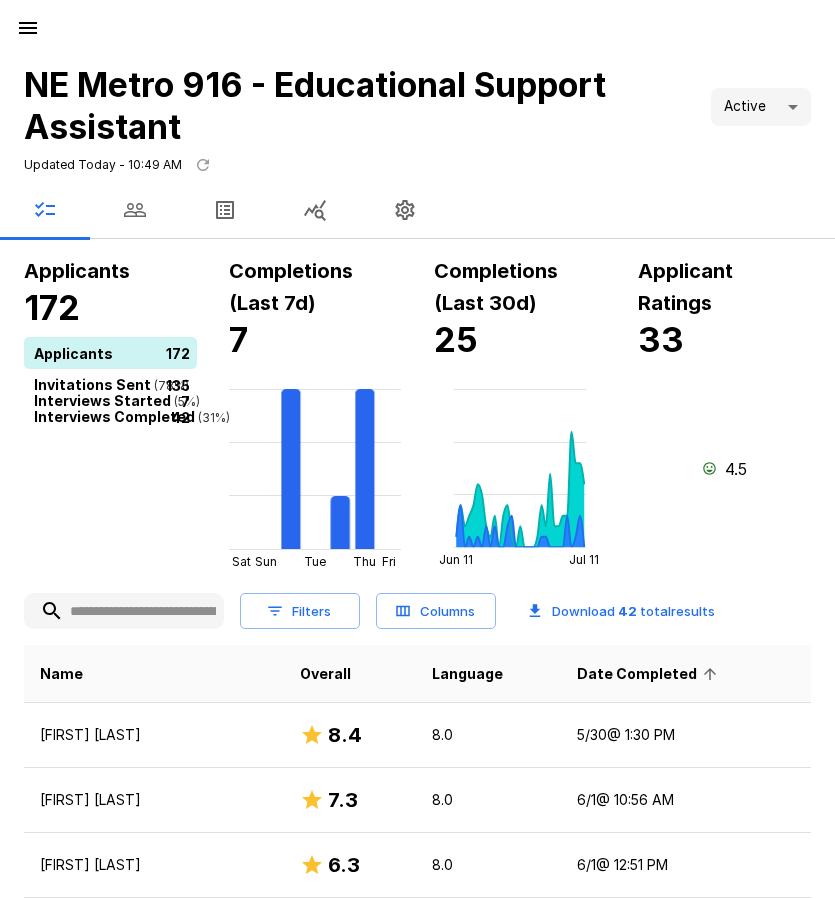 click on "Date Completed" at bounding box center (650, 674) 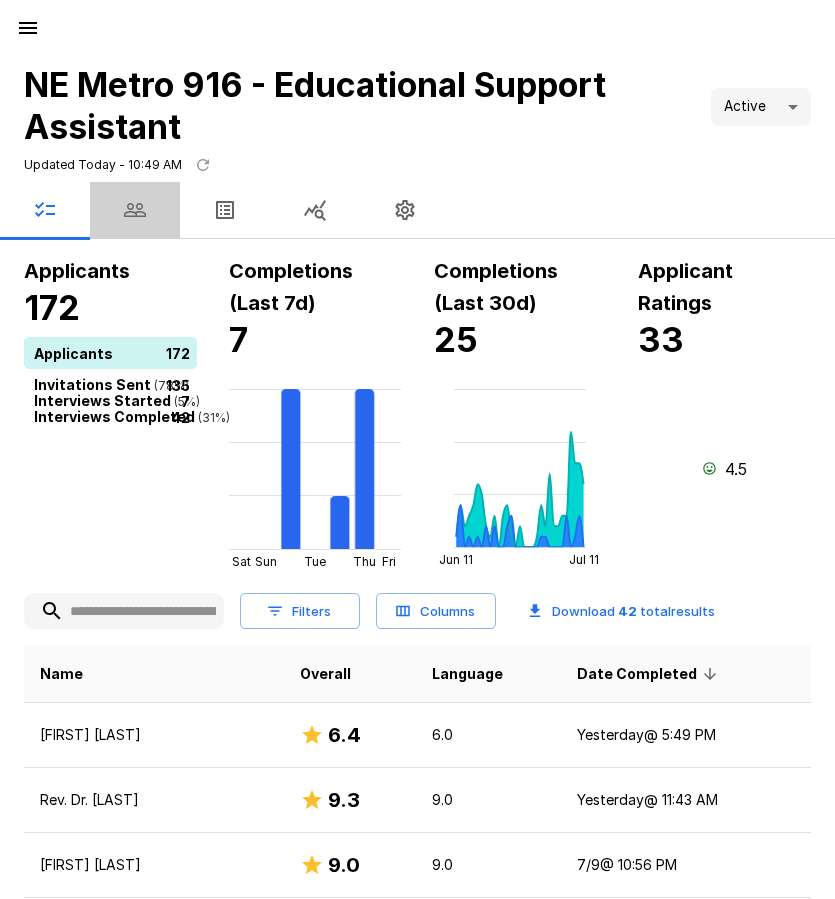 click 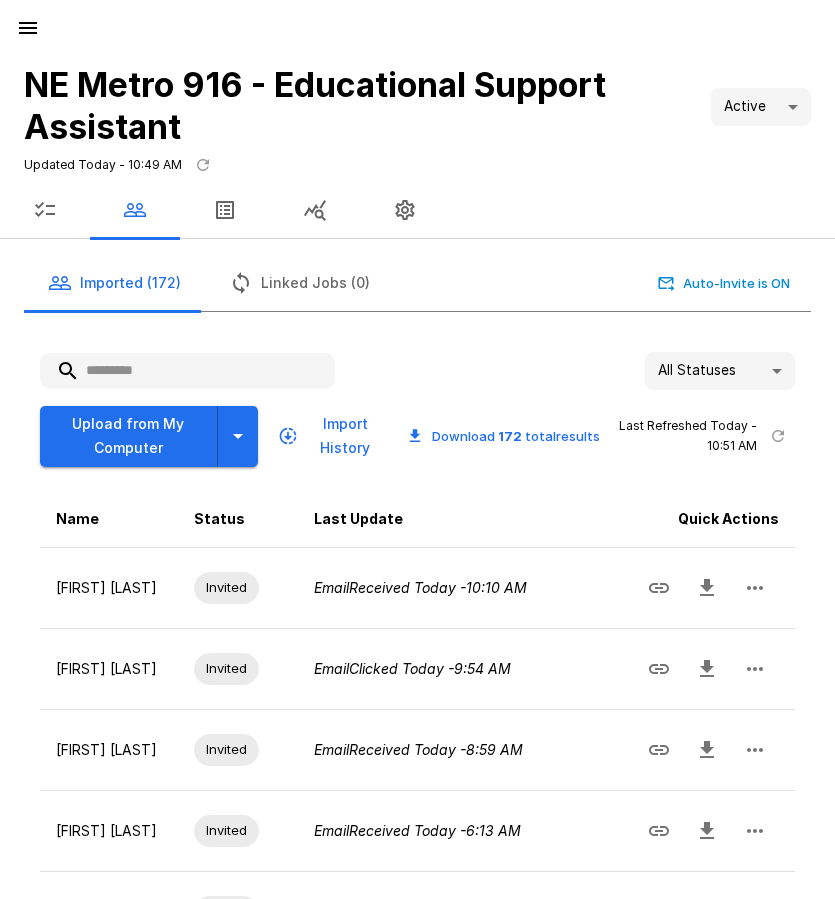 click at bounding box center [187, 371] 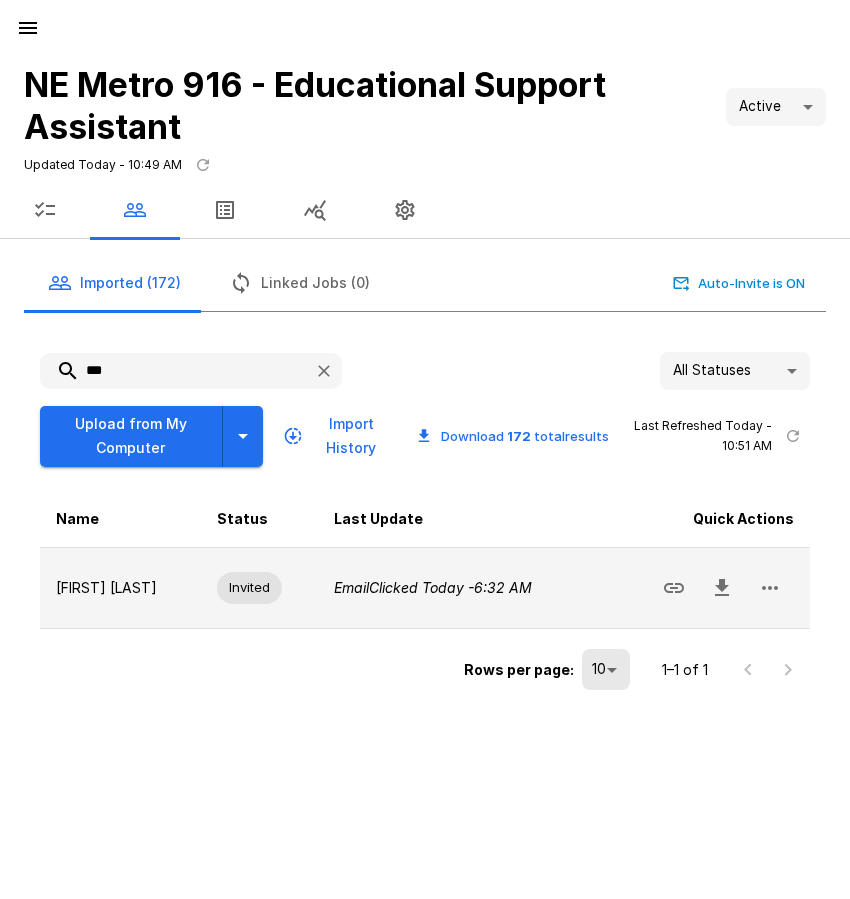 click 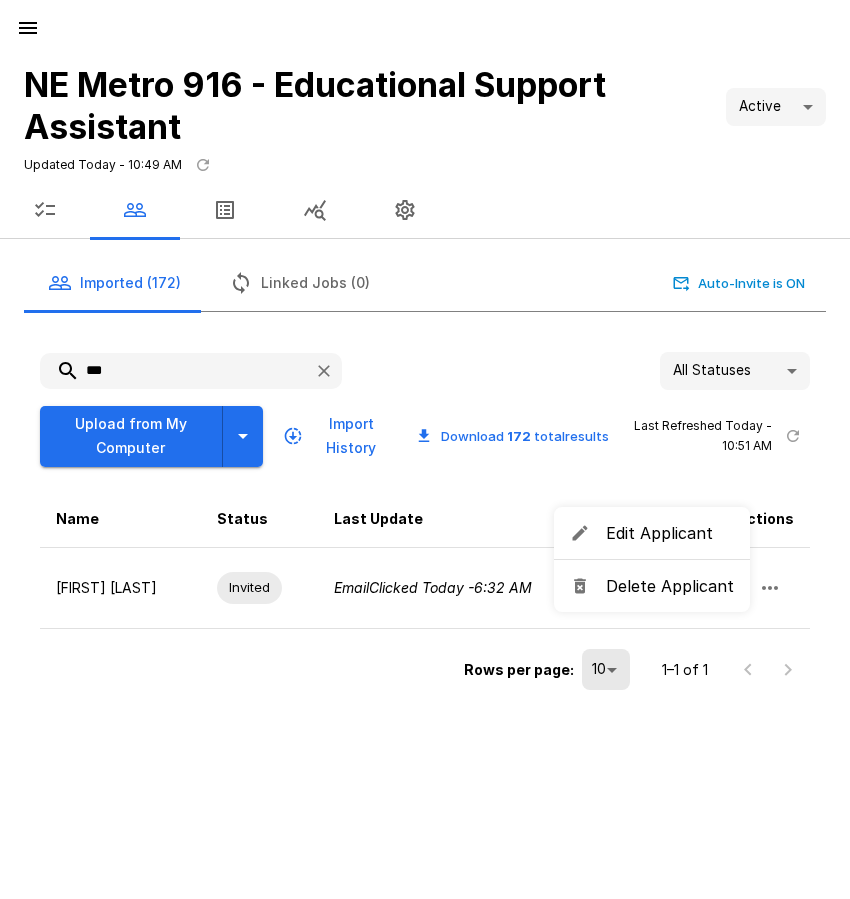 click on "Delete Applicant" at bounding box center (670, 586) 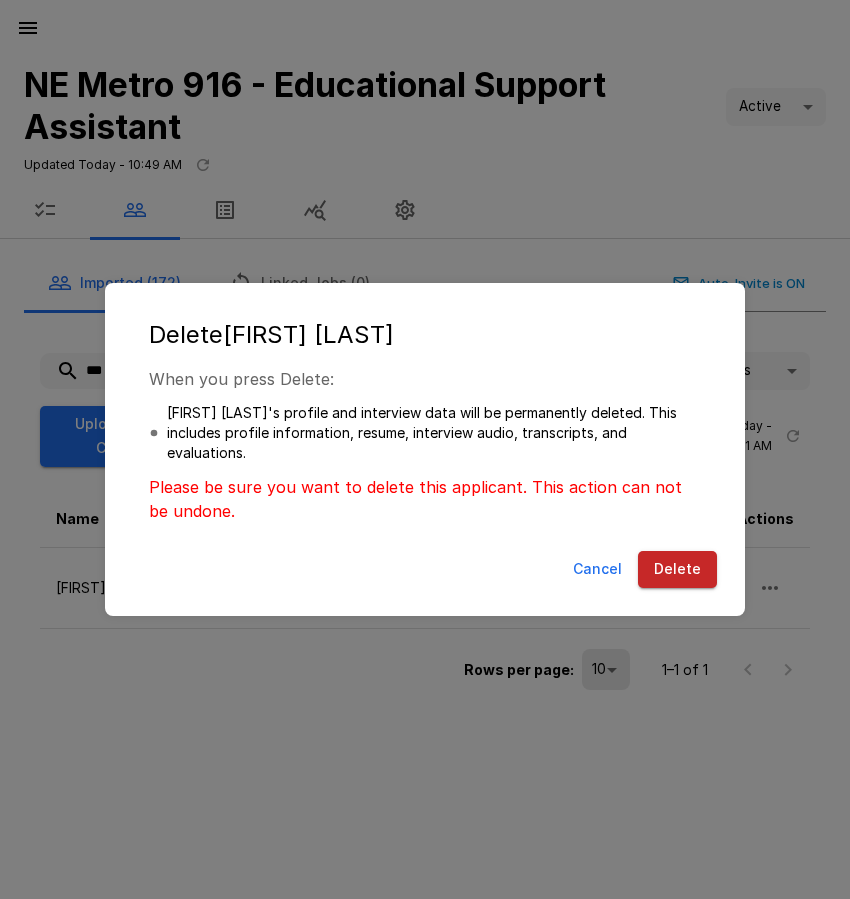 click on "Delete" at bounding box center [677, 569] 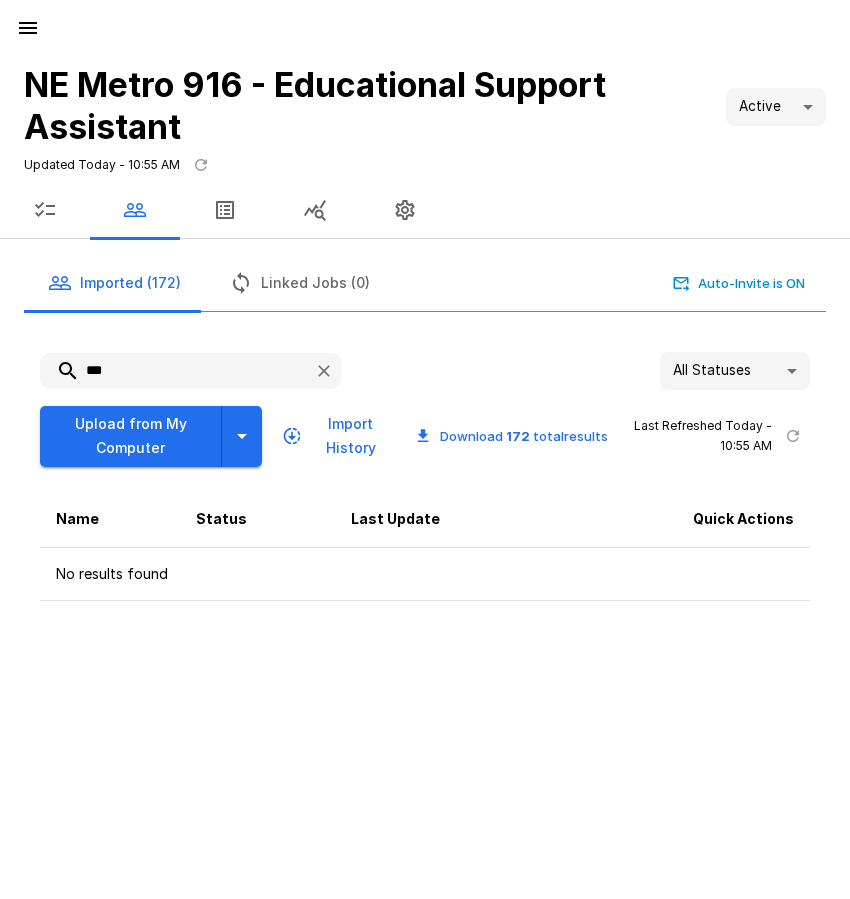 drag, startPoint x: 62, startPoint y: 369, endPoint x: 47, endPoint y: 369, distance: 15 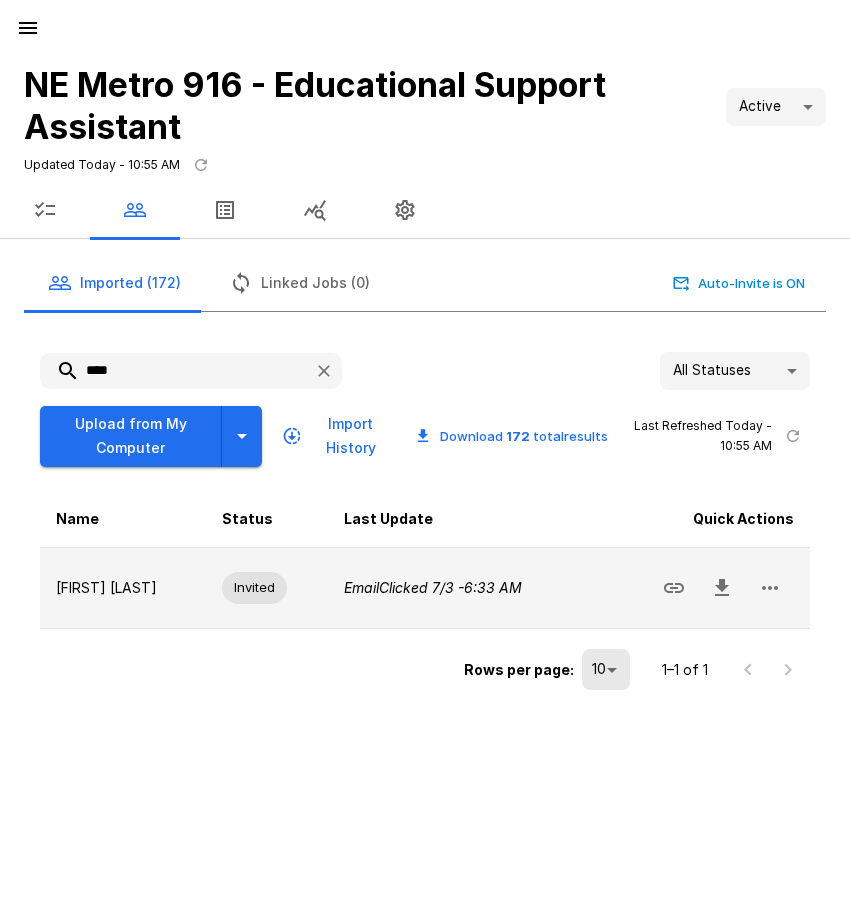 click 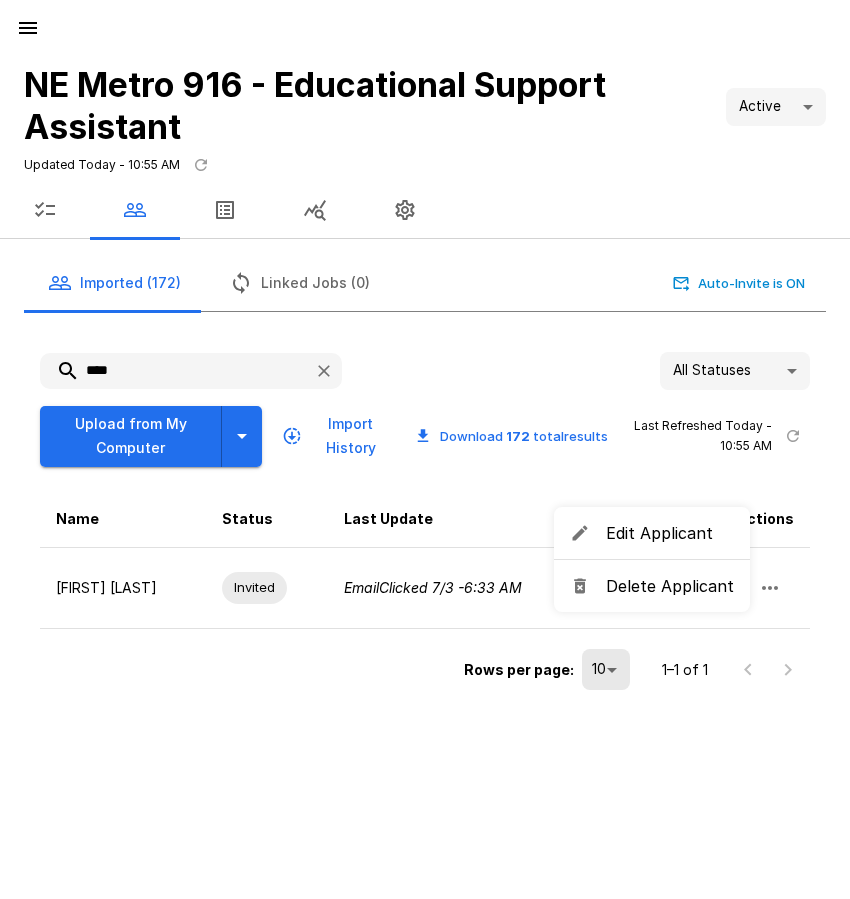 click on "Delete Applicant" at bounding box center (670, 586) 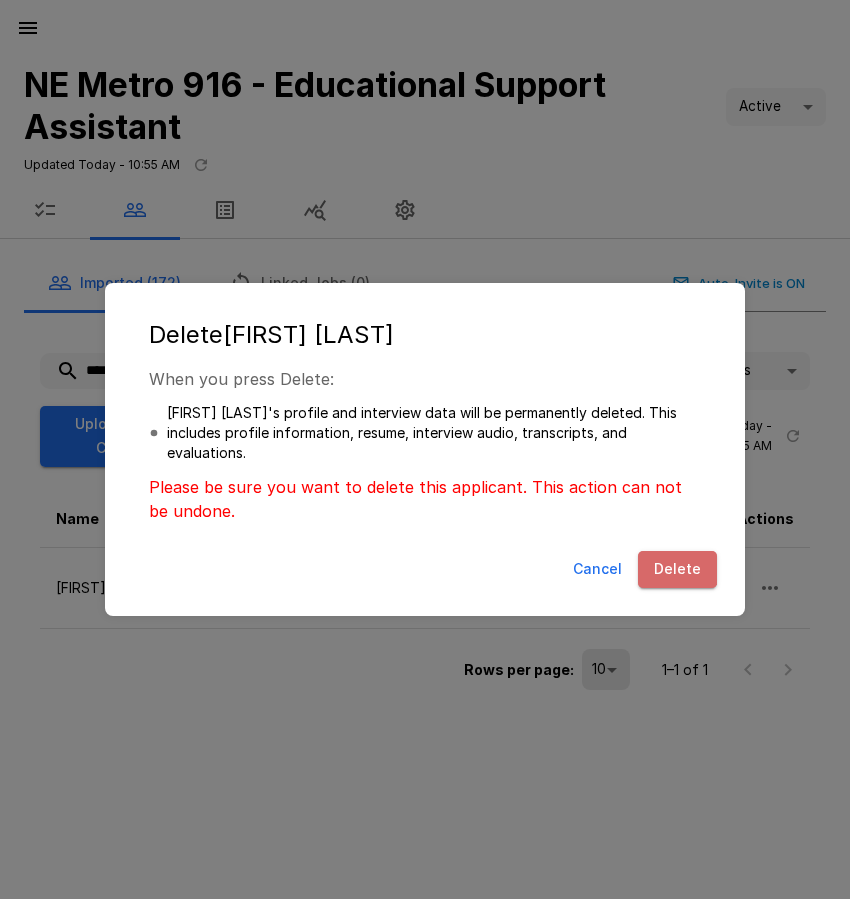 click on "Delete" at bounding box center [677, 569] 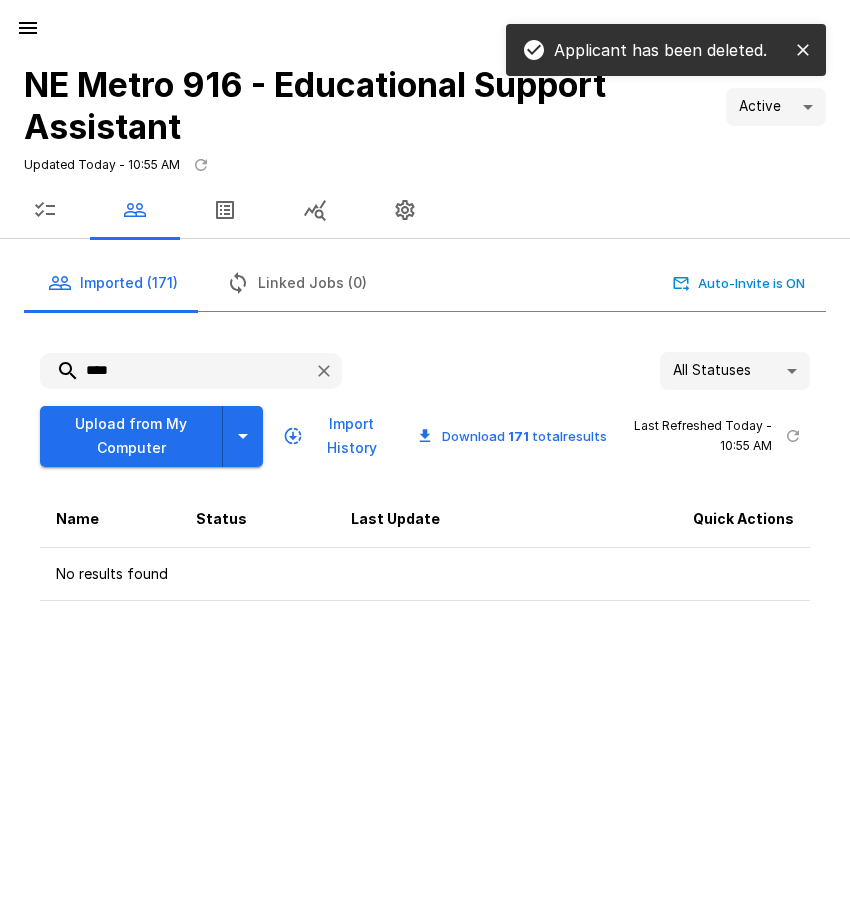 drag, startPoint x: 135, startPoint y: 367, endPoint x: 48, endPoint y: 370, distance: 87.05171 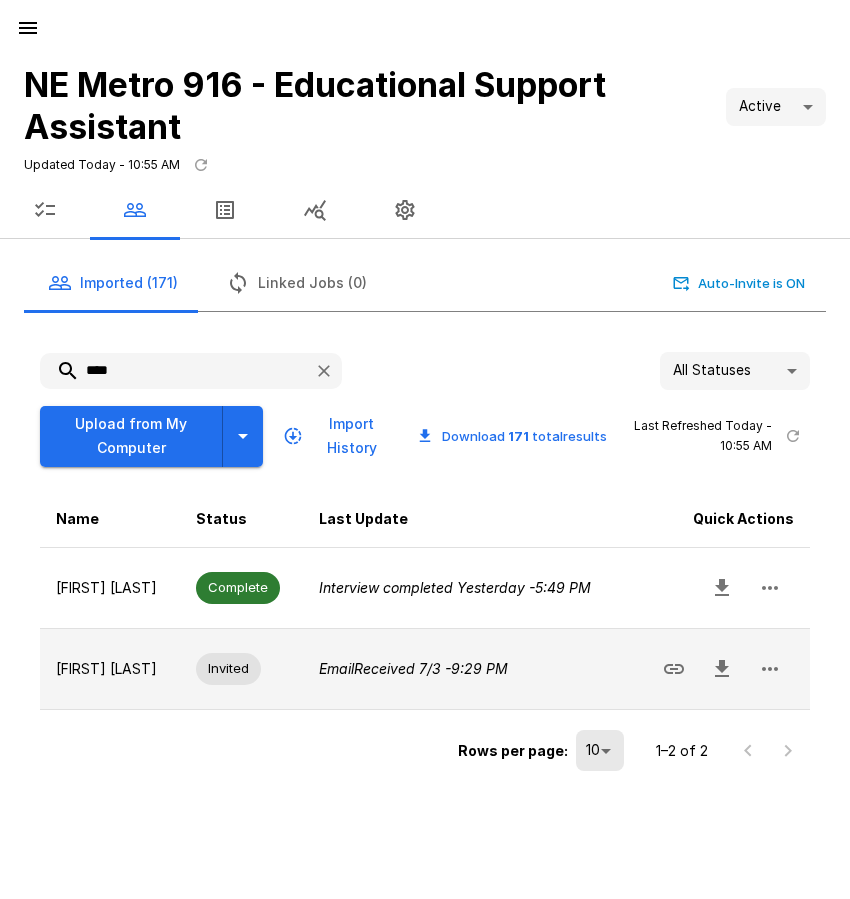 click 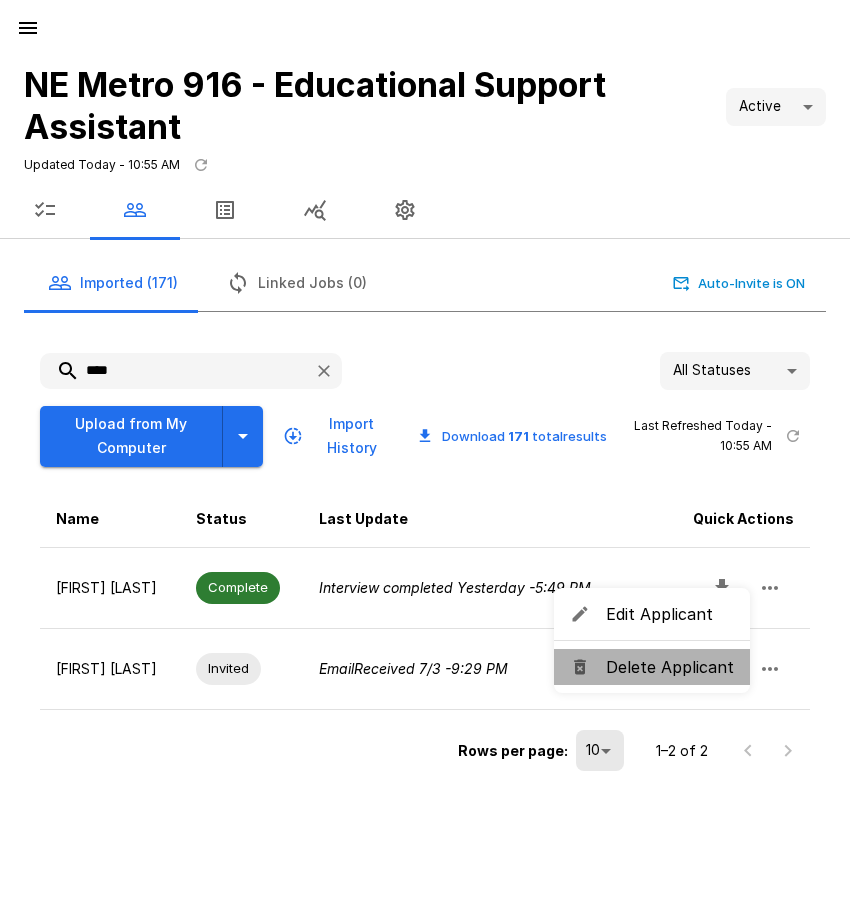 click on "Delete Applicant" at bounding box center [670, 667] 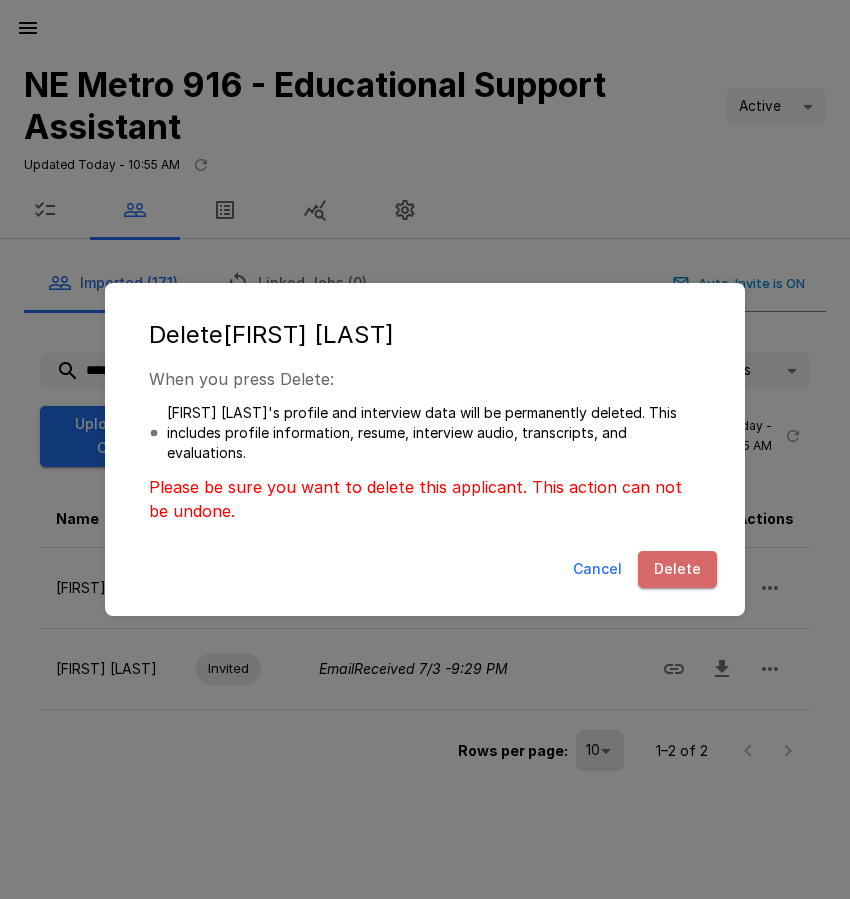 drag, startPoint x: 679, startPoint y: 585, endPoint x: 626, endPoint y: 545, distance: 66.4003 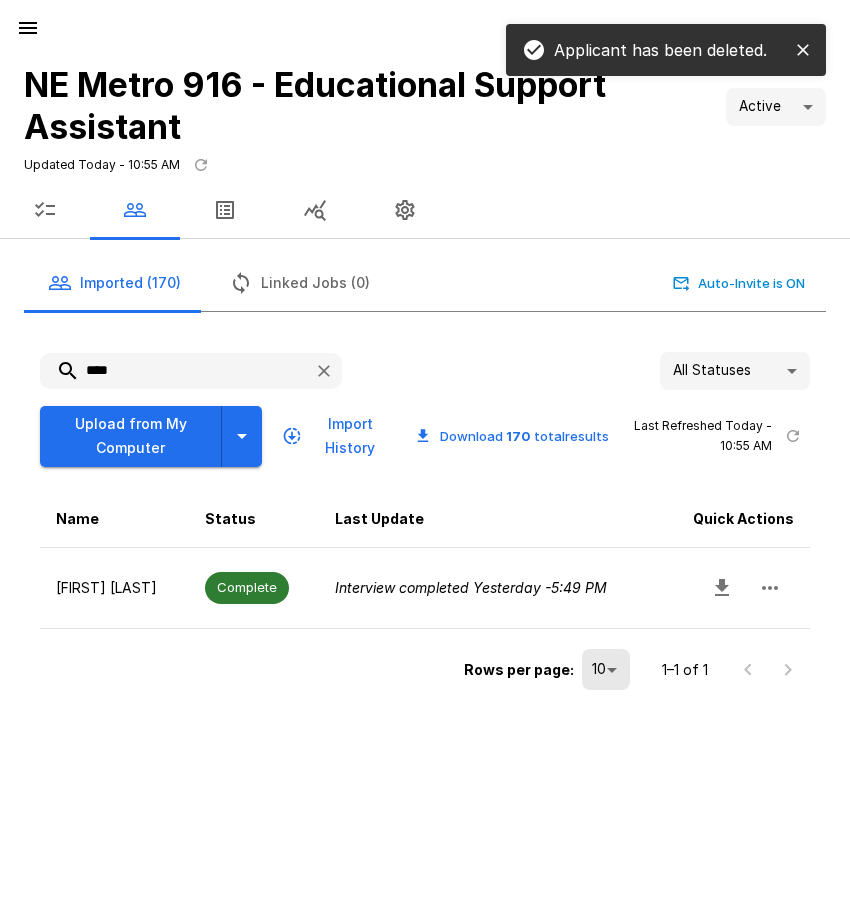 drag, startPoint x: 133, startPoint y: 377, endPoint x: 82, endPoint y: 377, distance: 51 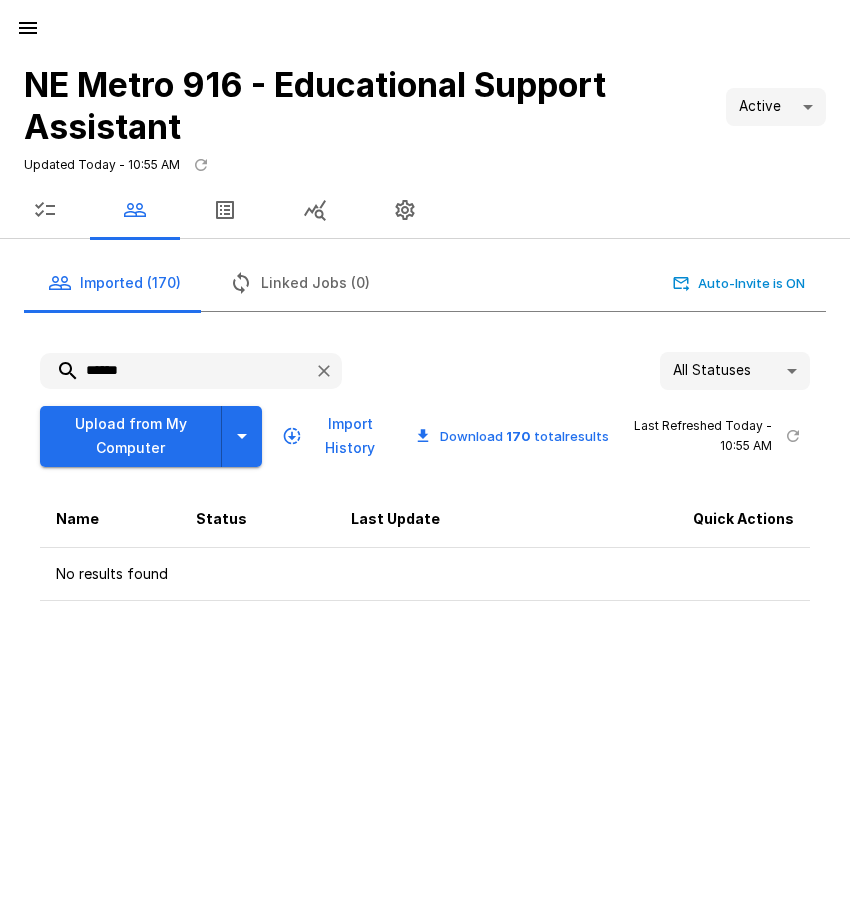 drag, startPoint x: 157, startPoint y: 375, endPoint x: 53, endPoint y: 360, distance: 105.076164 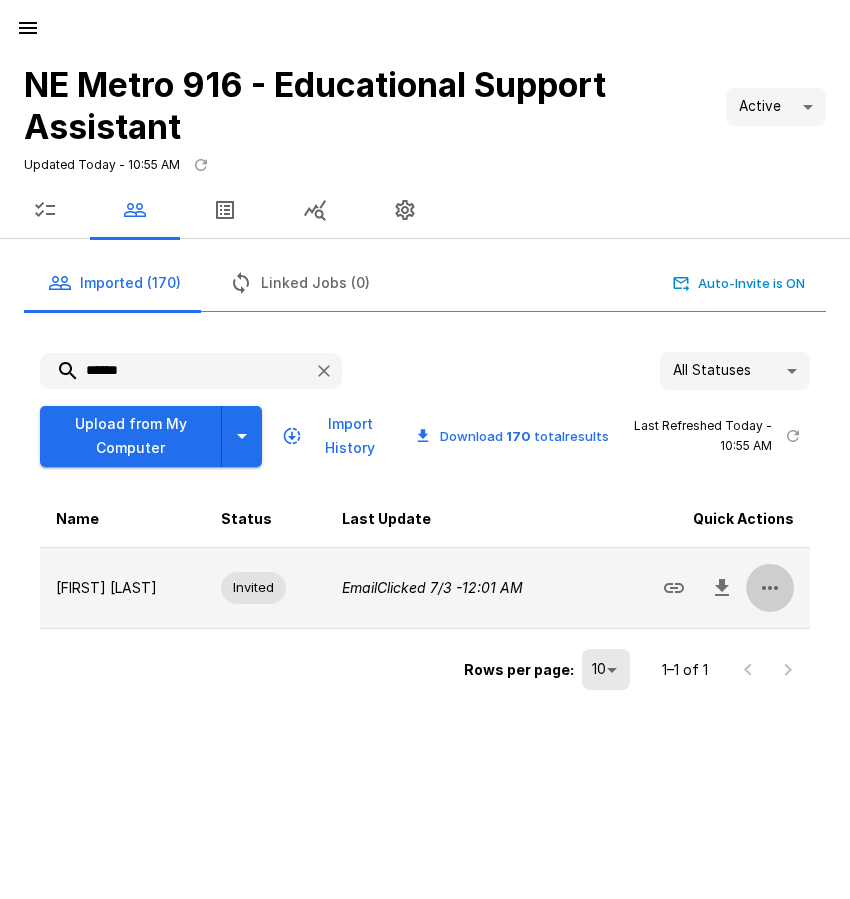 click 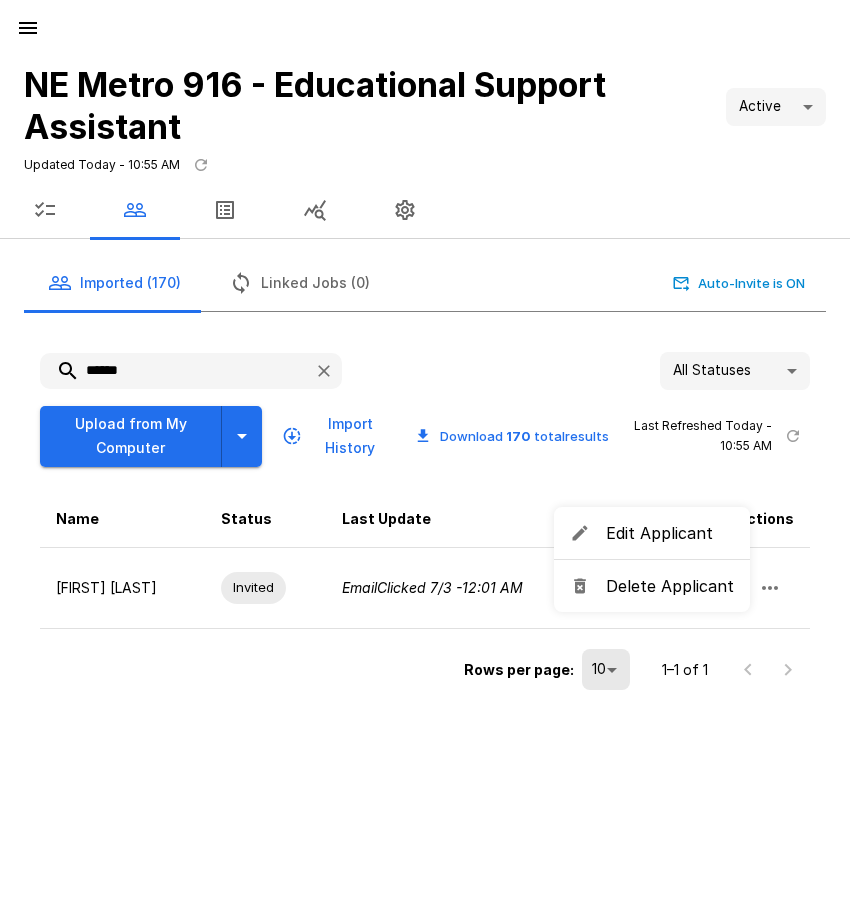 click on "Delete Applicant" at bounding box center (670, 586) 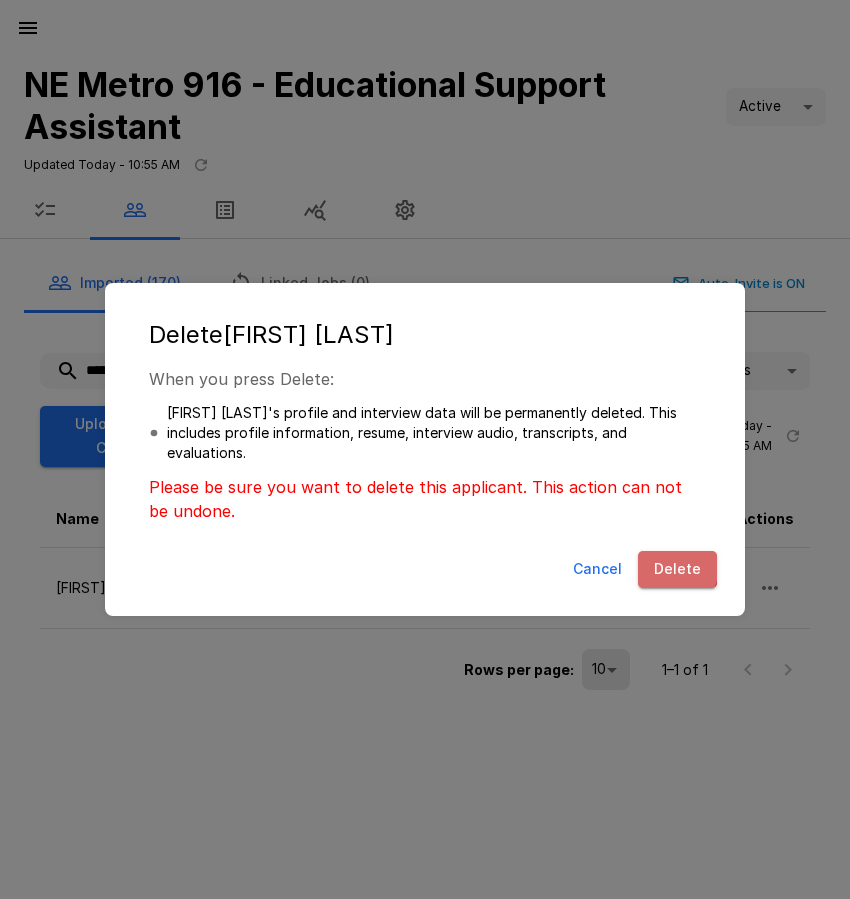 click on "Delete" at bounding box center [677, 569] 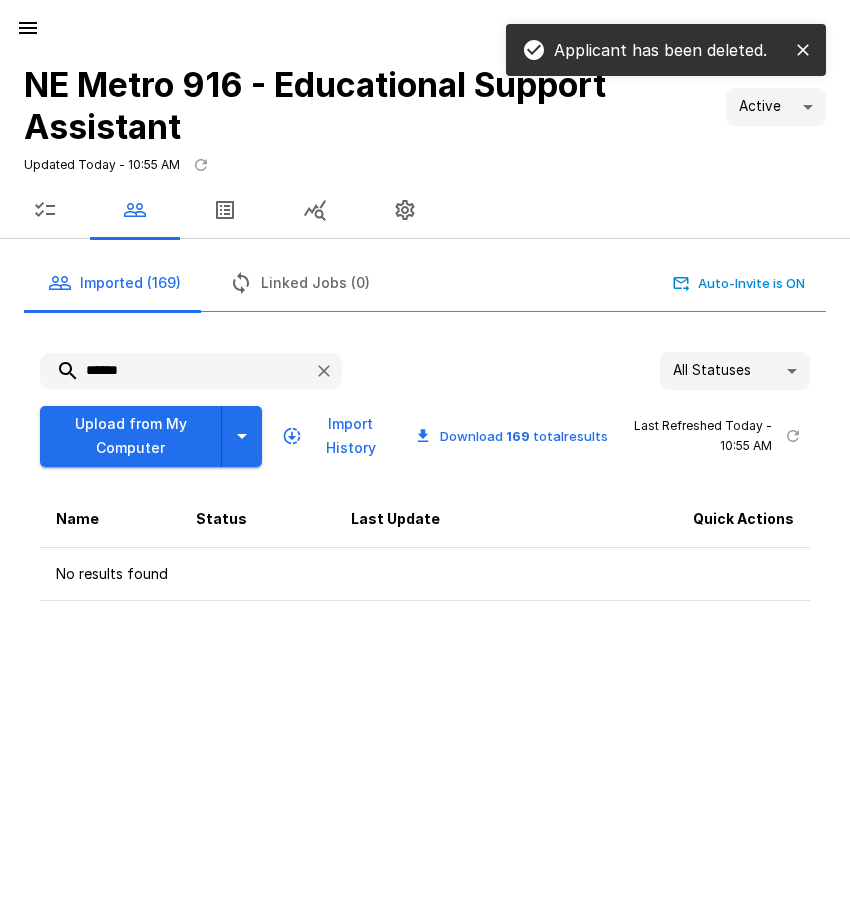drag, startPoint x: 135, startPoint y: 367, endPoint x: 58, endPoint y: 379, distance: 77.92946 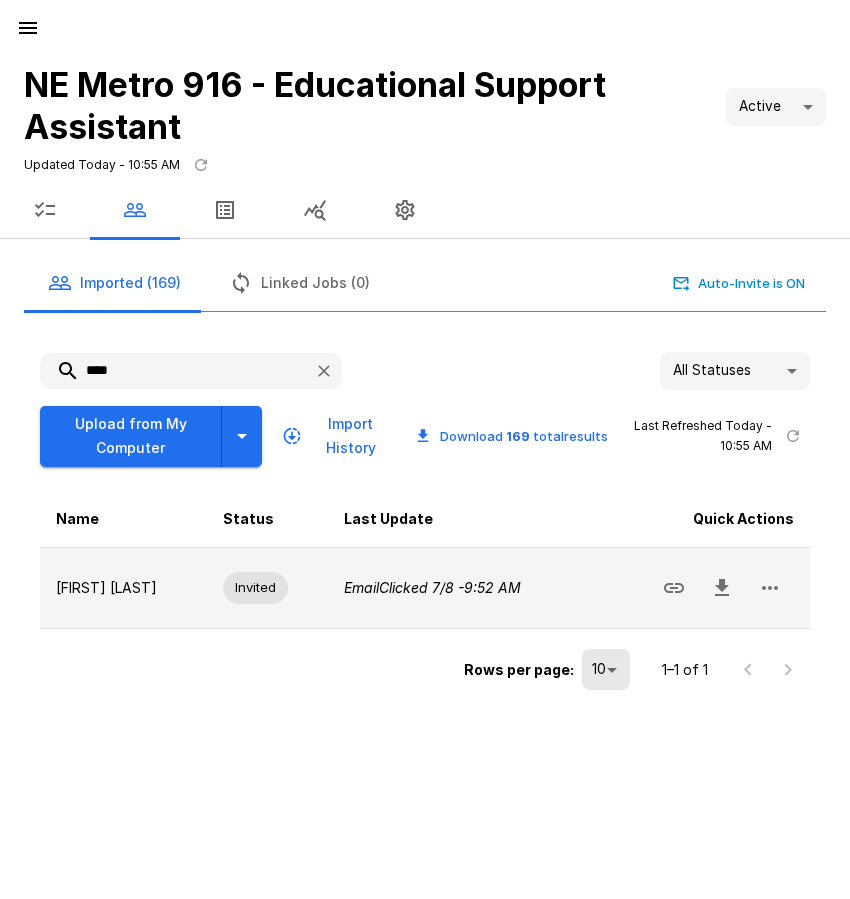 click 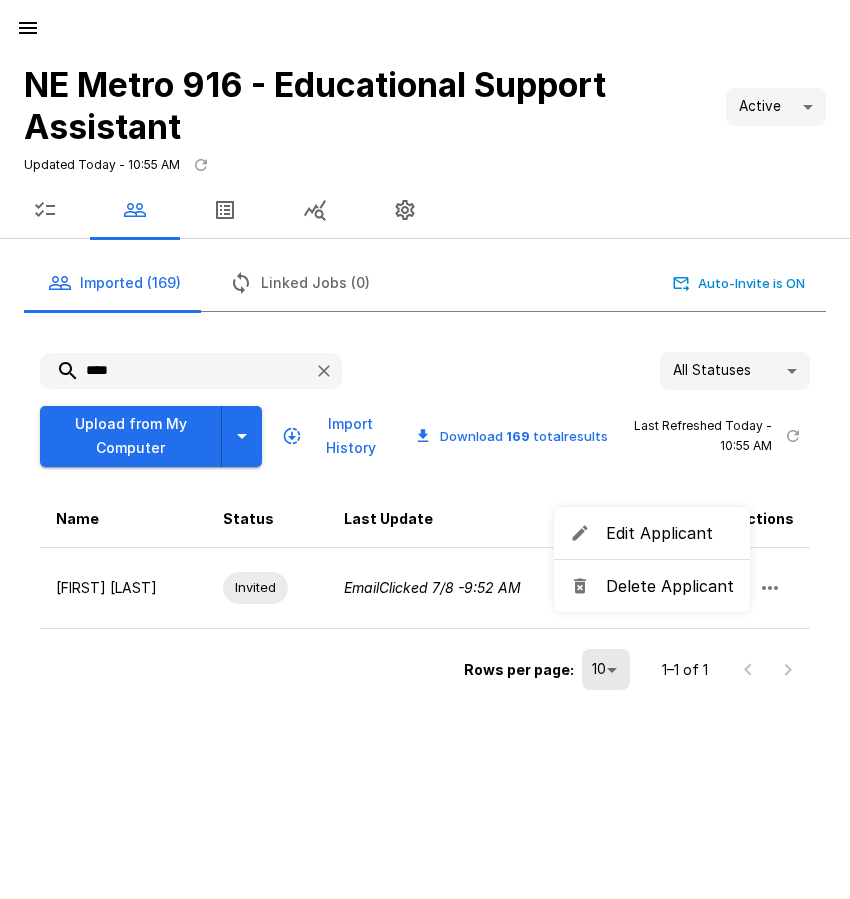 click on "Delete Applicant" at bounding box center [670, 586] 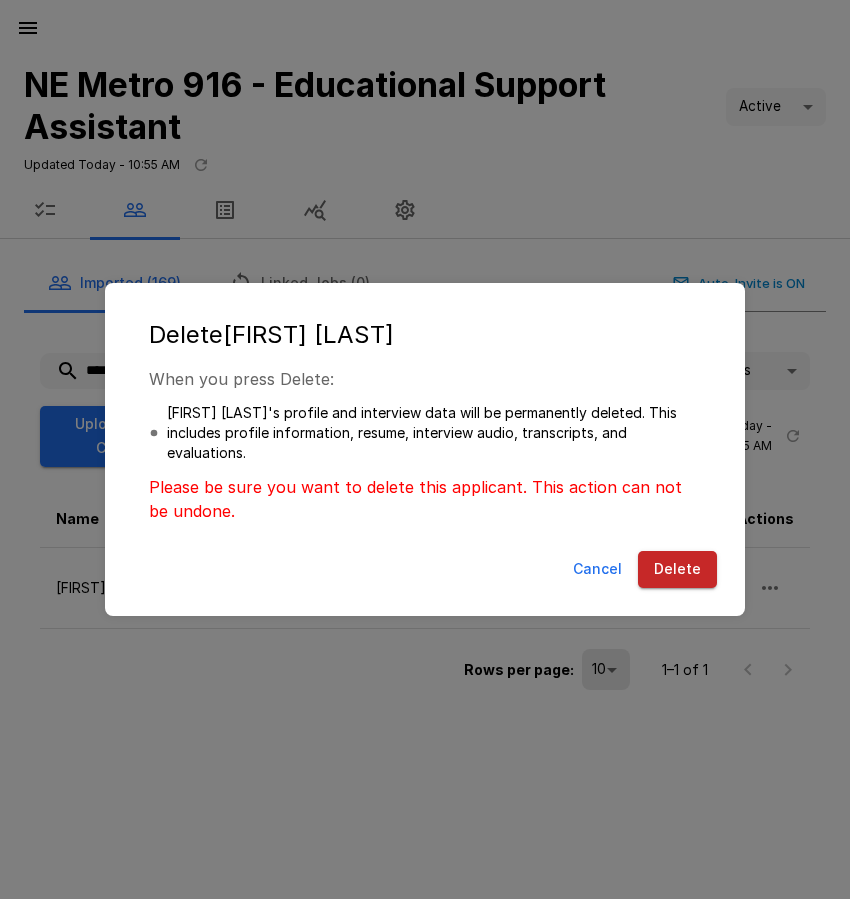 click on "Delete" at bounding box center (677, 569) 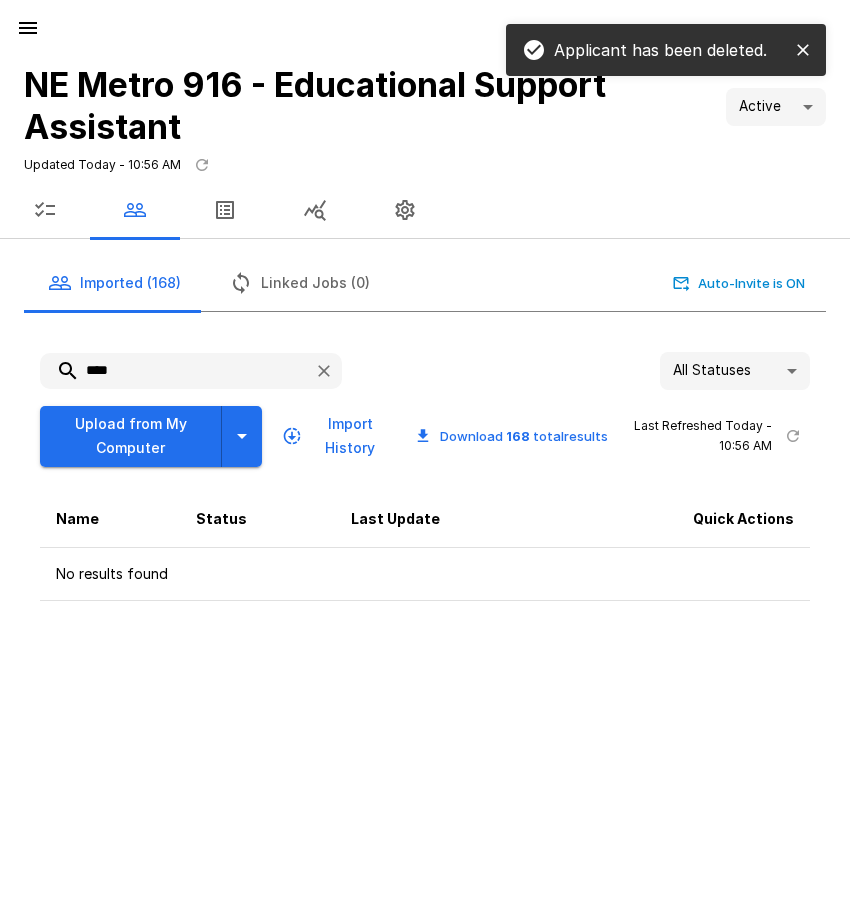 drag, startPoint x: 123, startPoint y: 371, endPoint x: 70, endPoint y: 375, distance: 53.15073 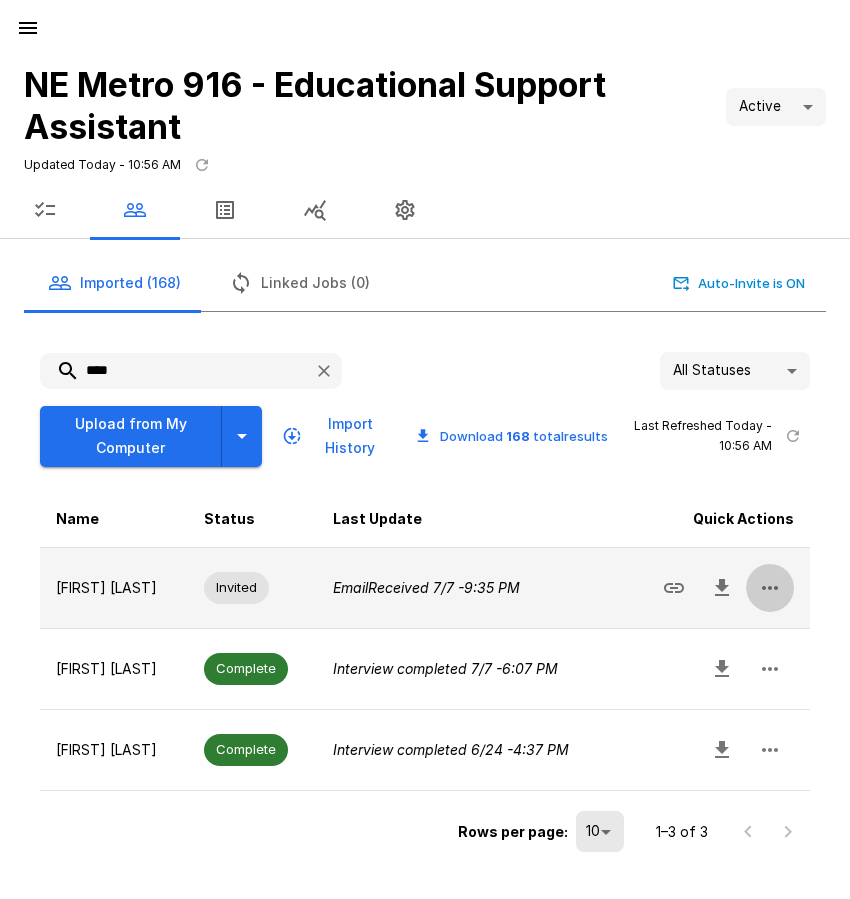 click 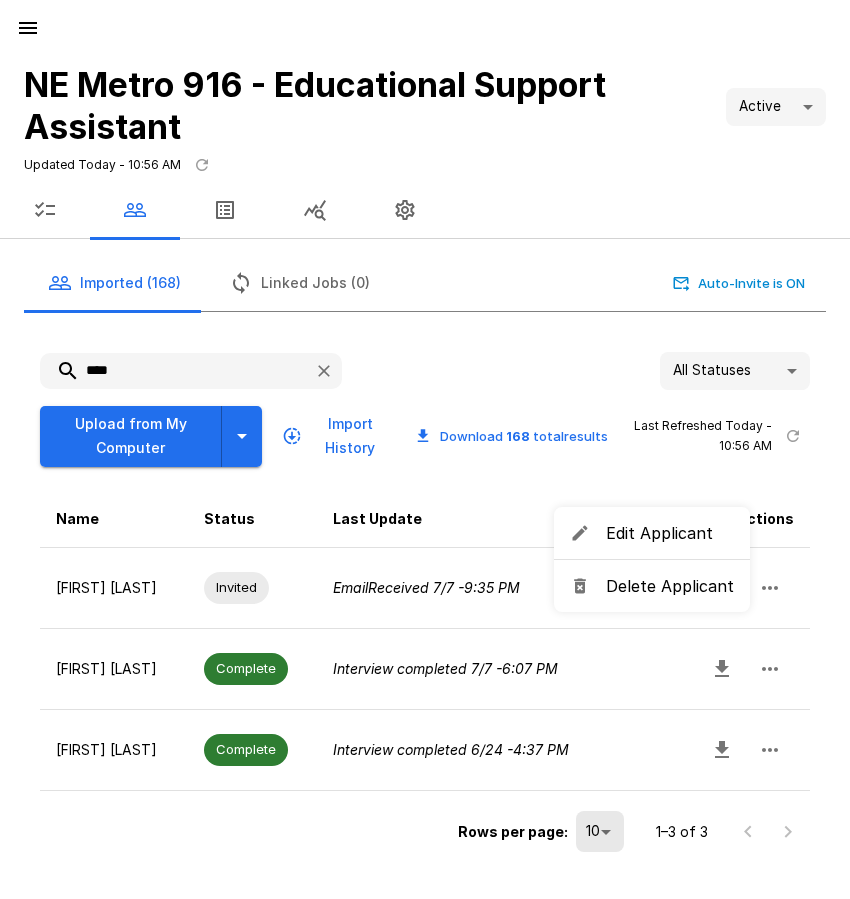 click on "Delete Applicant" at bounding box center (670, 586) 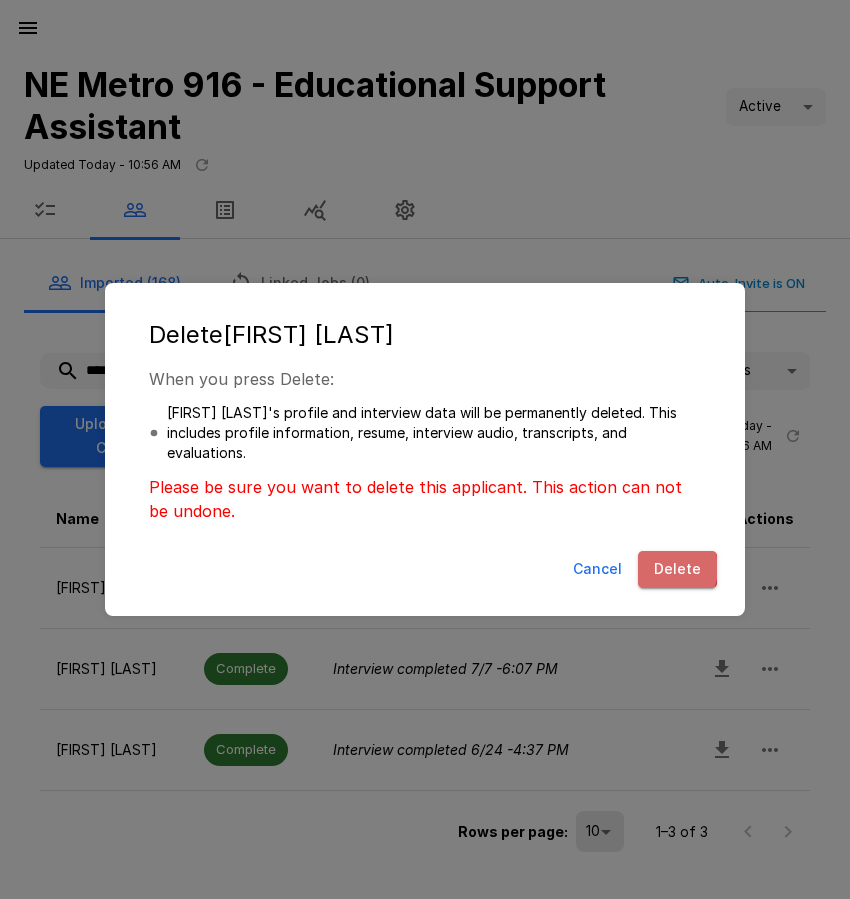 click on "Delete" at bounding box center (677, 569) 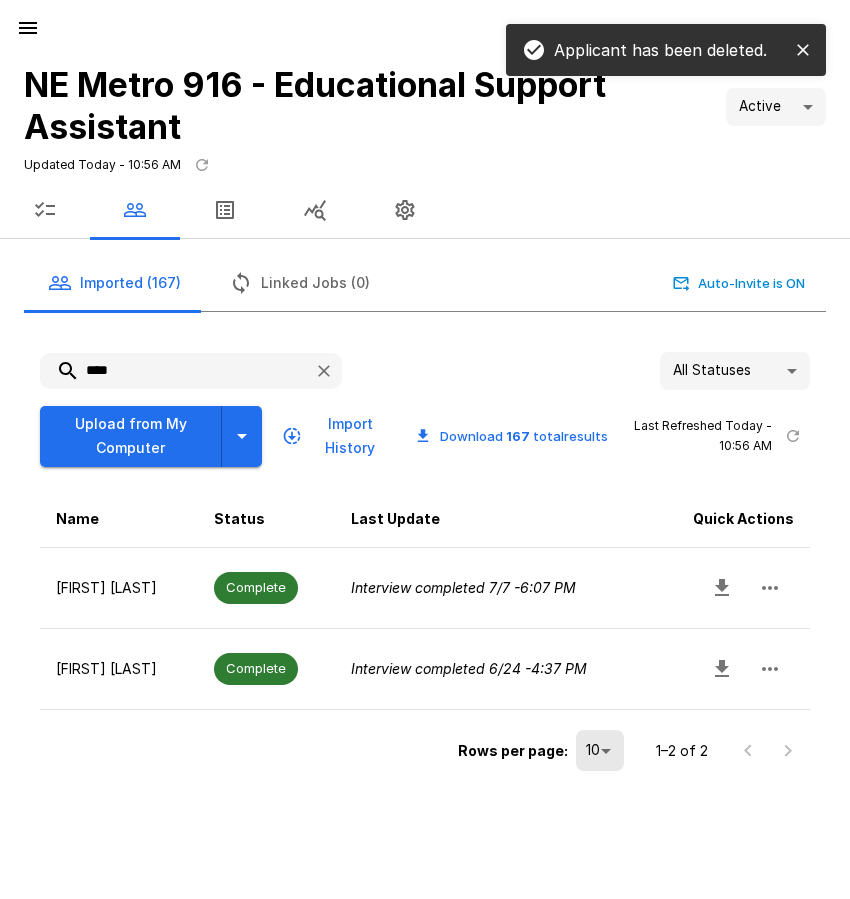 drag, startPoint x: 99, startPoint y: 371, endPoint x: 80, endPoint y: 368, distance: 19.235384 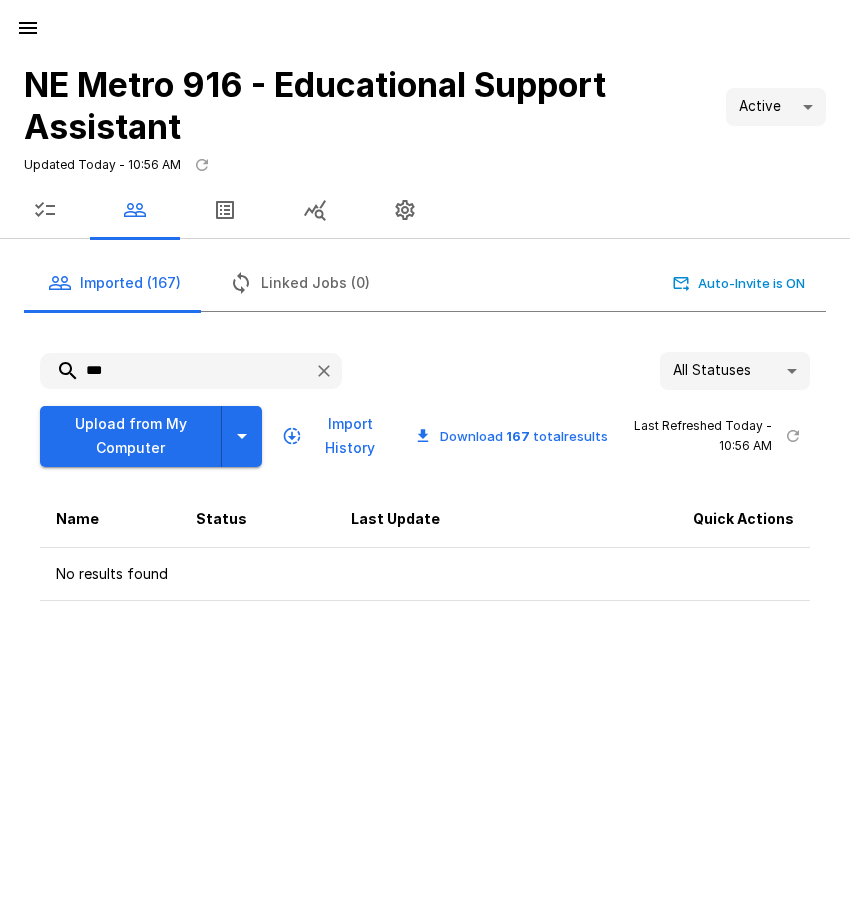 drag, startPoint x: 151, startPoint y: 371, endPoint x: 81, endPoint y: 368, distance: 70.064255 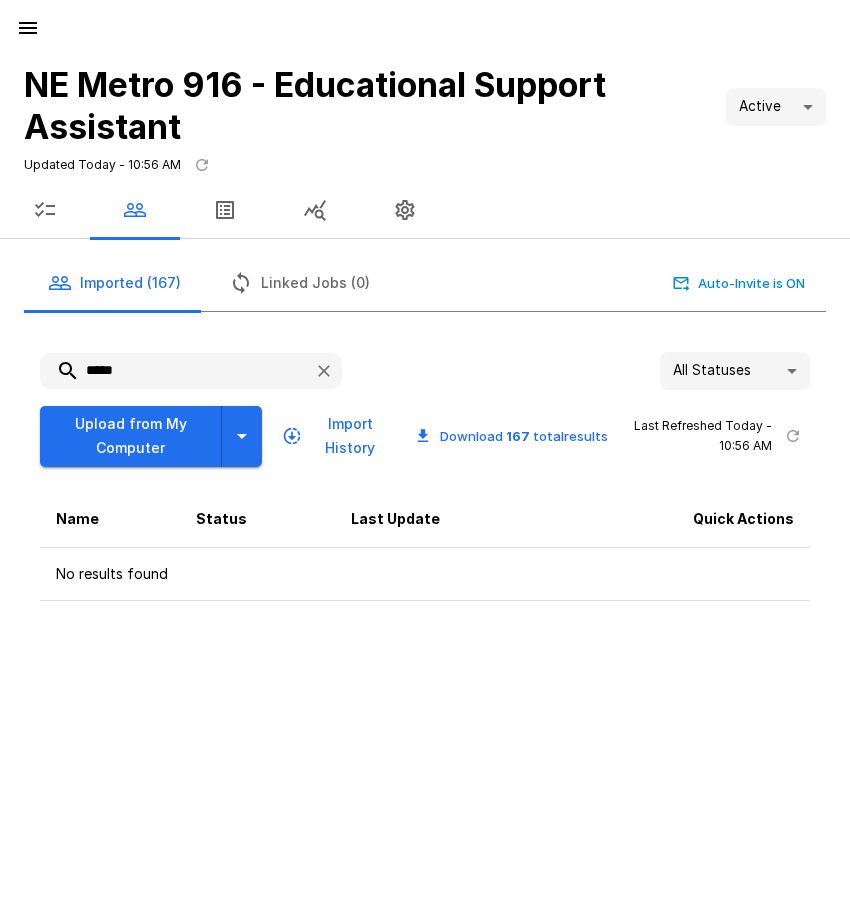 drag, startPoint x: 135, startPoint y: 373, endPoint x: 73, endPoint y: 367, distance: 62.289646 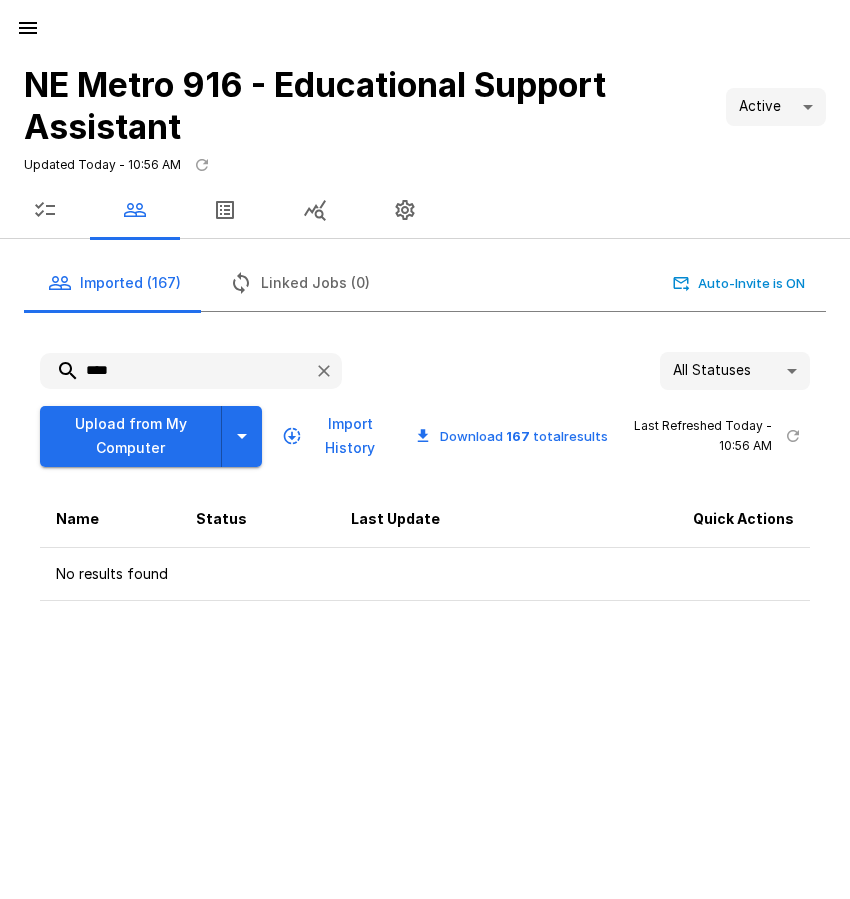 type on "****" 